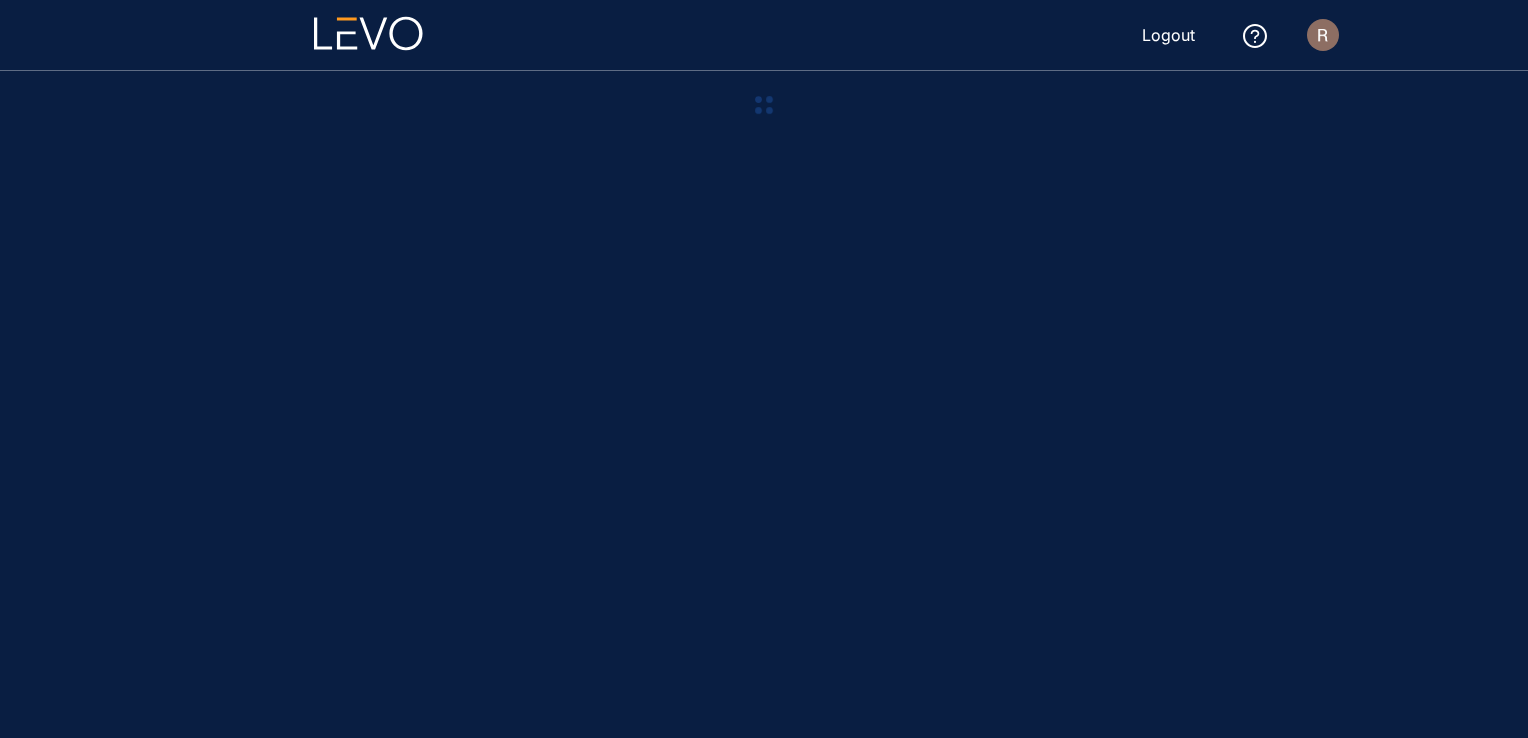 scroll, scrollTop: 0, scrollLeft: 0, axis: both 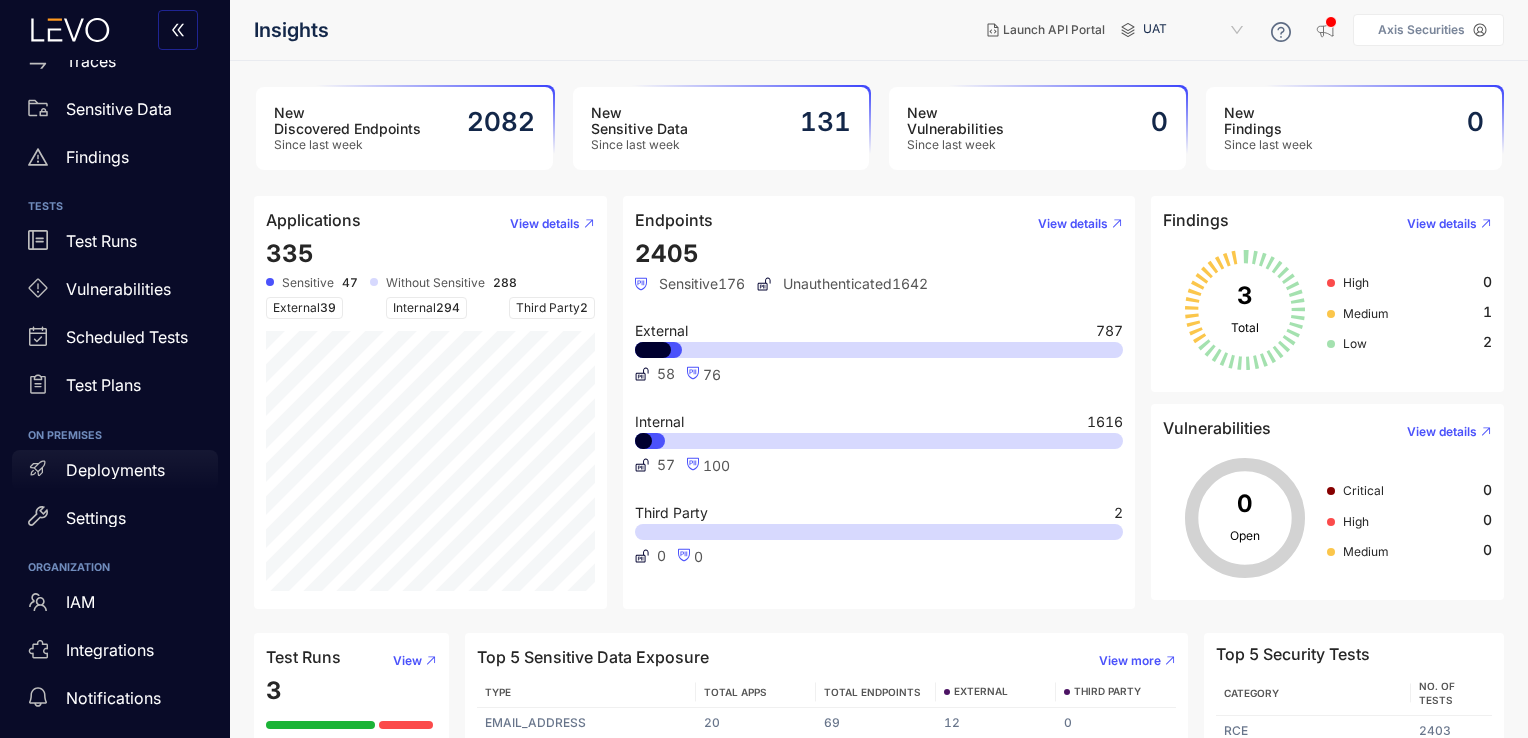 click on "Deployments" at bounding box center [115, 470] 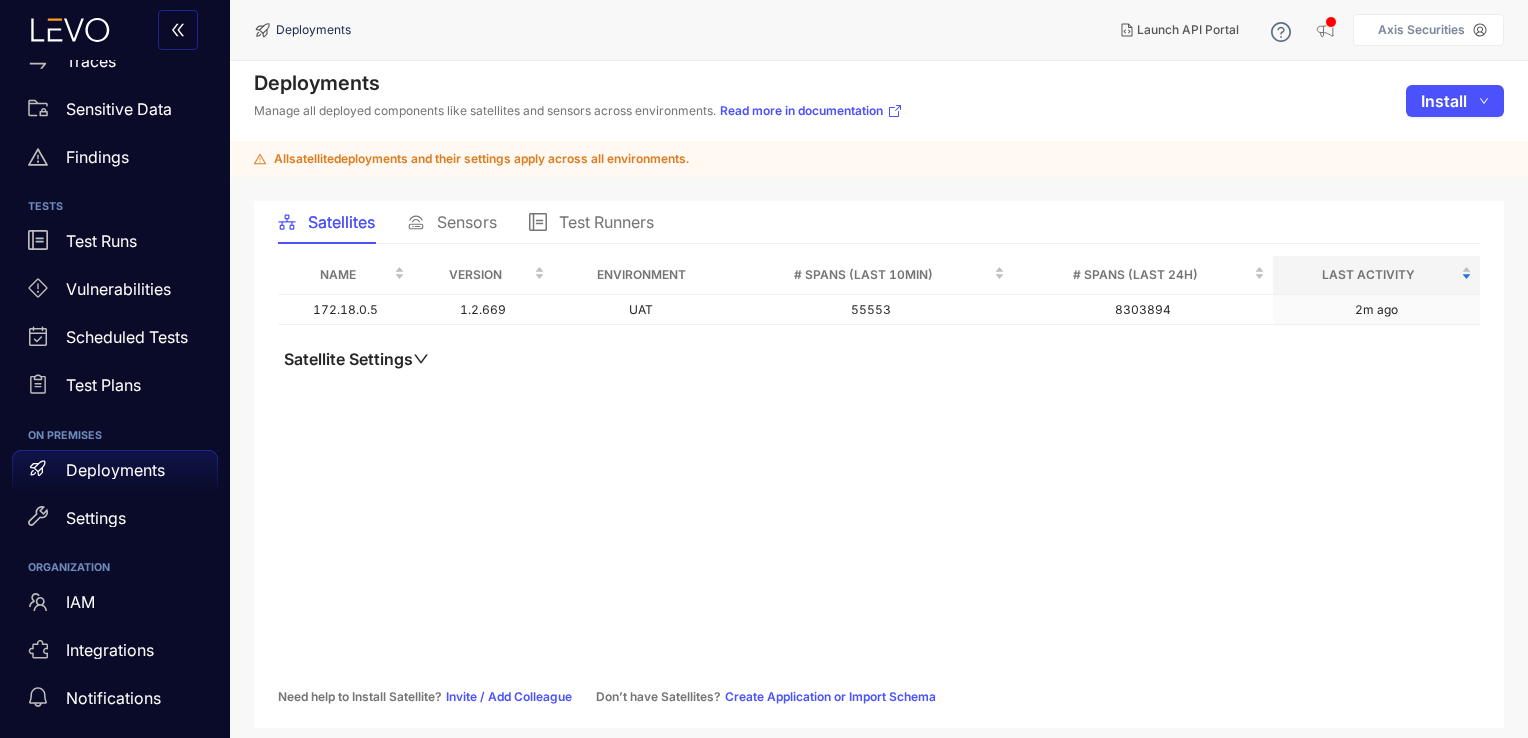 click on "Sensors" at bounding box center [452, 222] 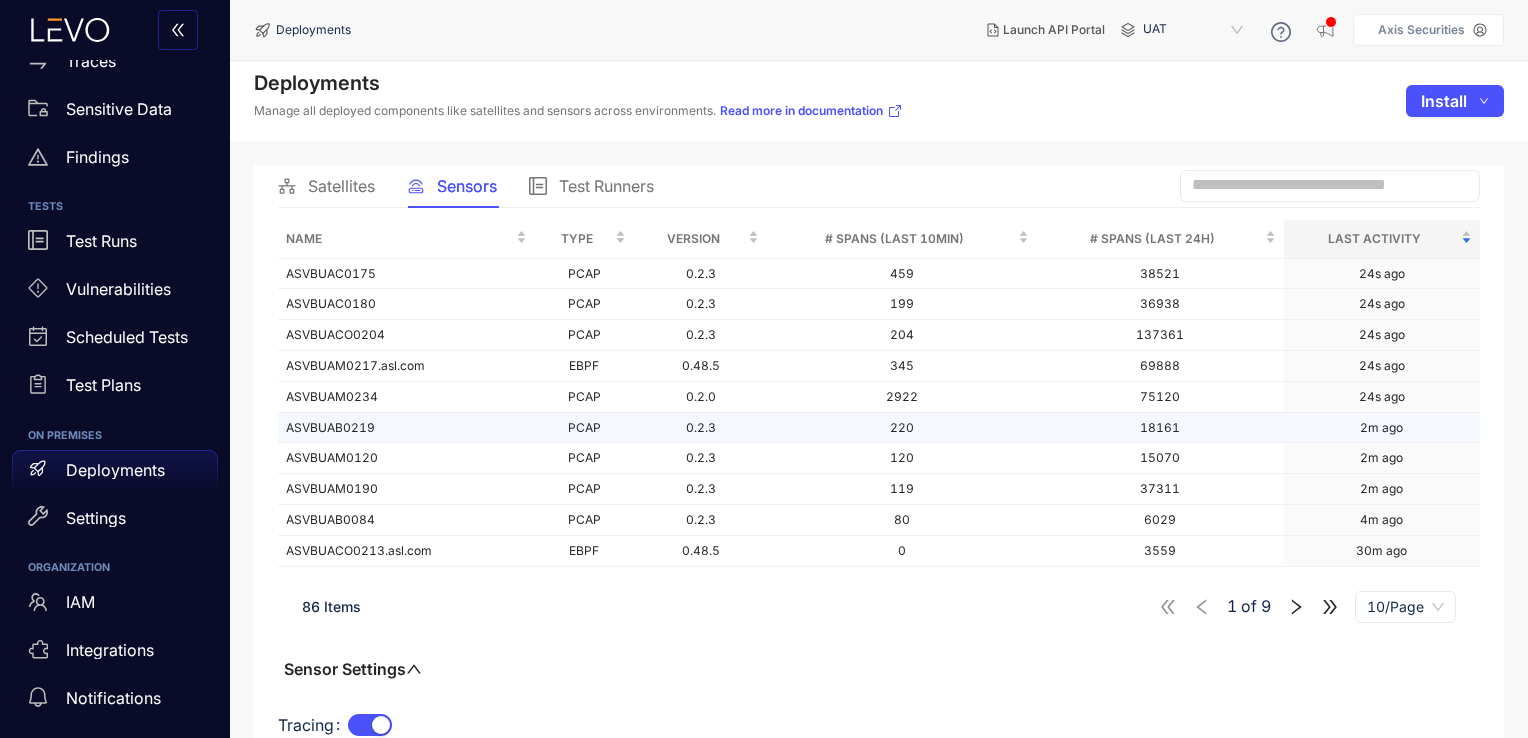 scroll, scrollTop: 48, scrollLeft: 0, axis: vertical 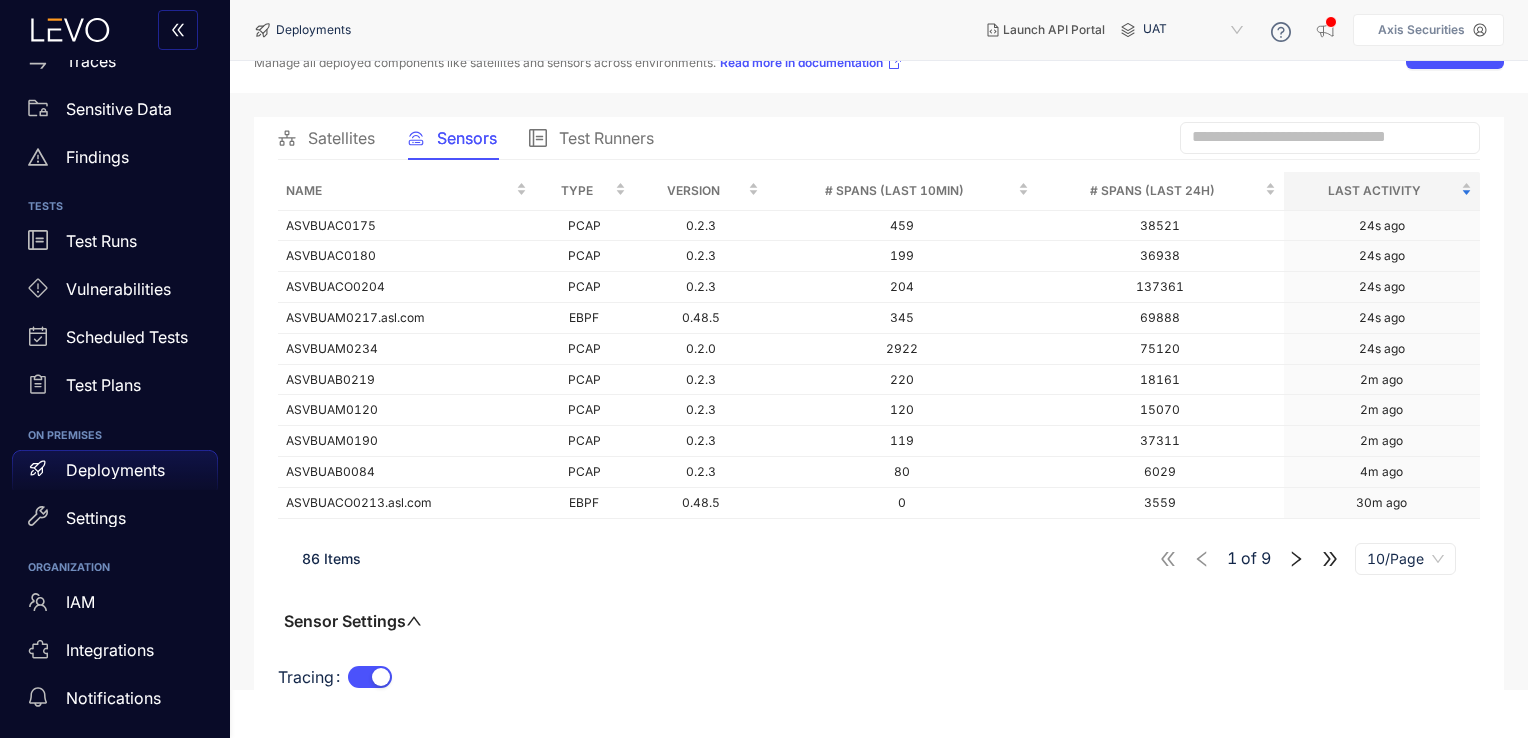 click on "86   Items" at bounding box center (331, 558) 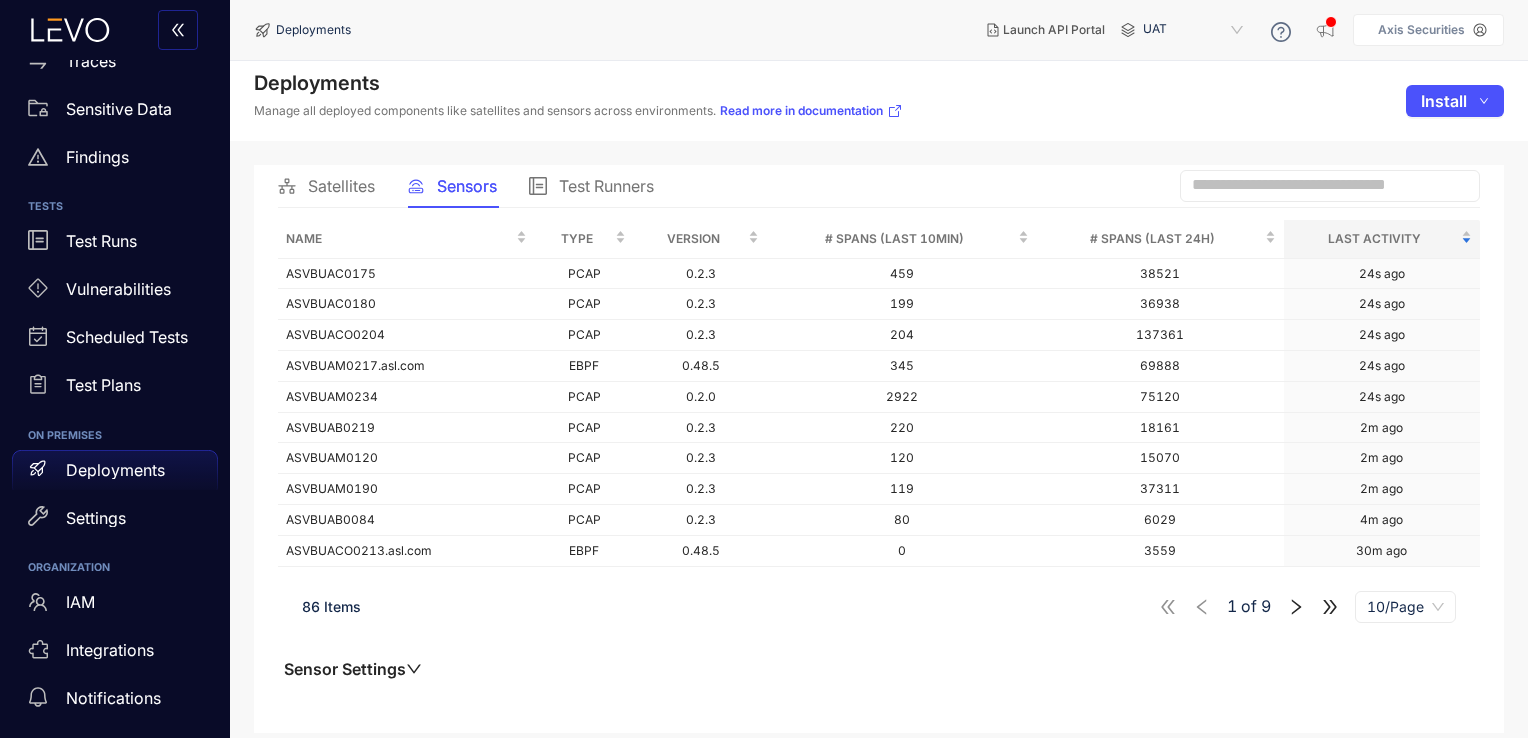 scroll, scrollTop: 0, scrollLeft: 0, axis: both 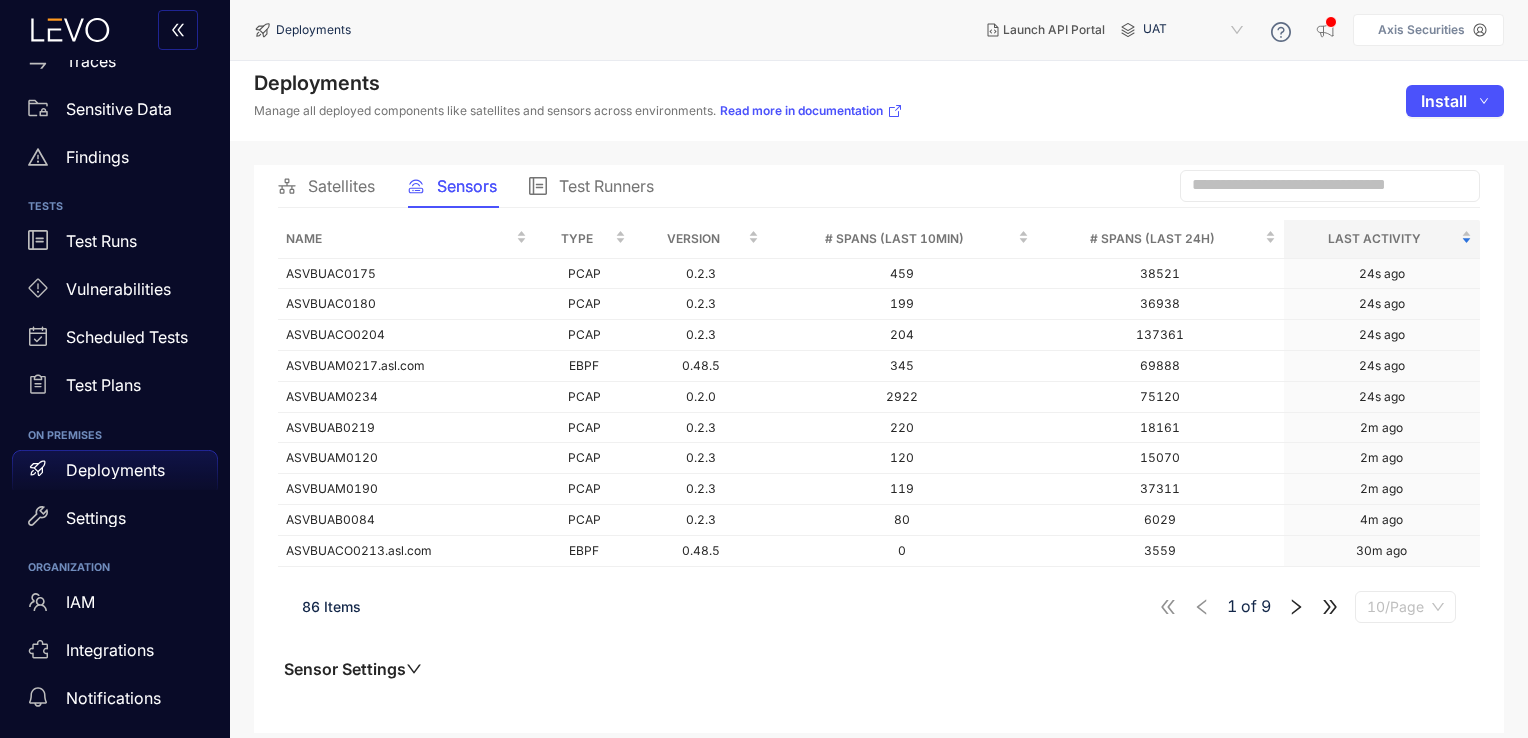 click on "10/Page" at bounding box center (1405, 607) 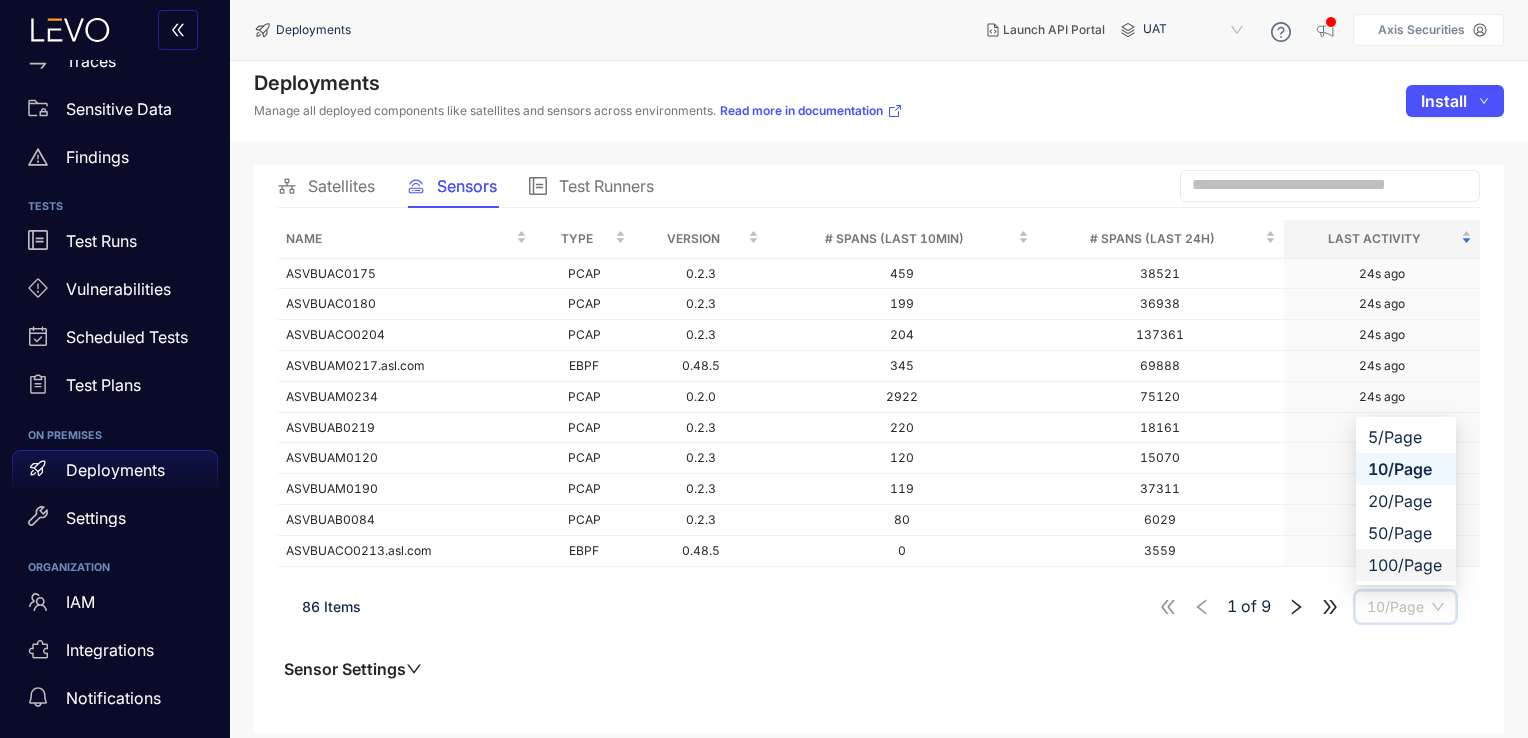 click on "100/Page" at bounding box center [1406, 565] 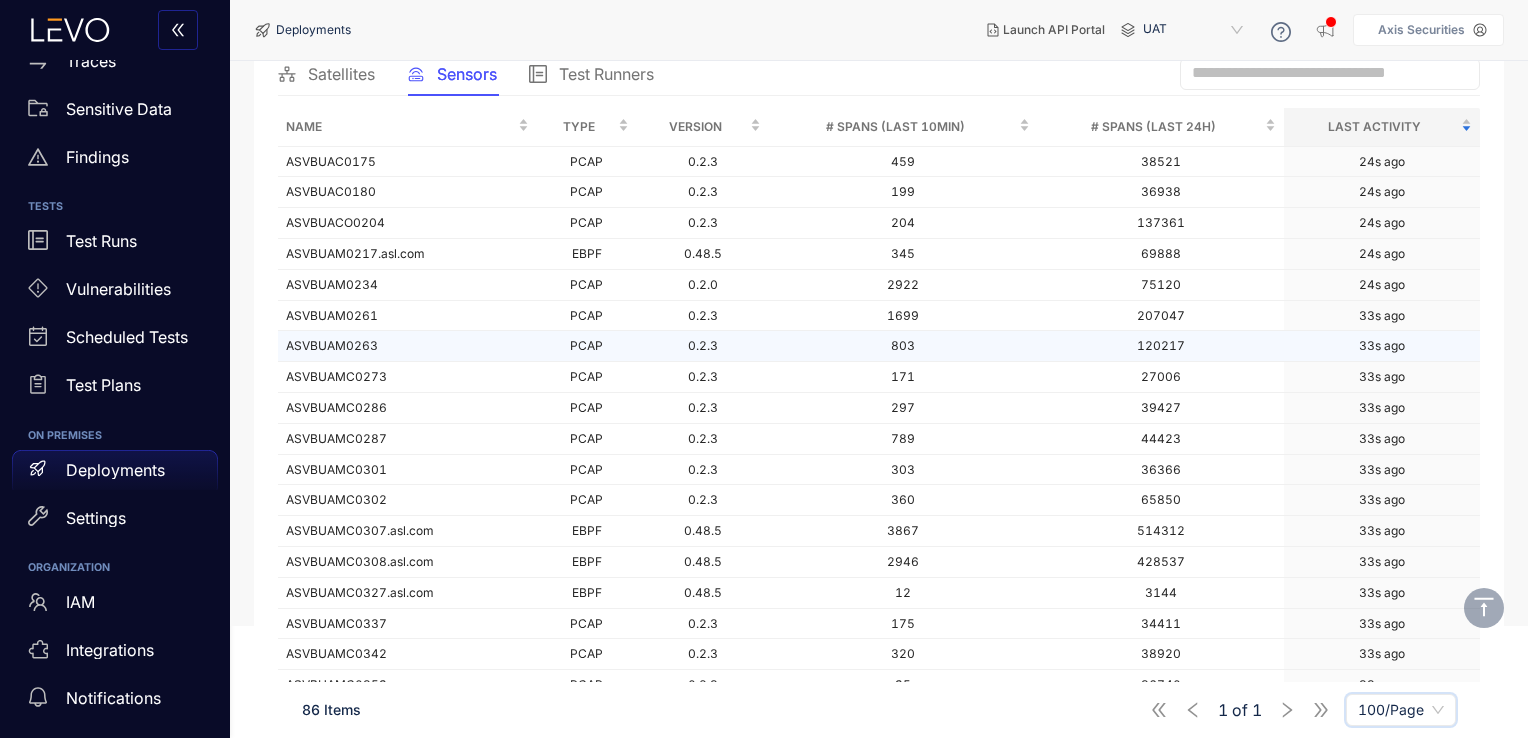scroll, scrollTop: 0, scrollLeft: 0, axis: both 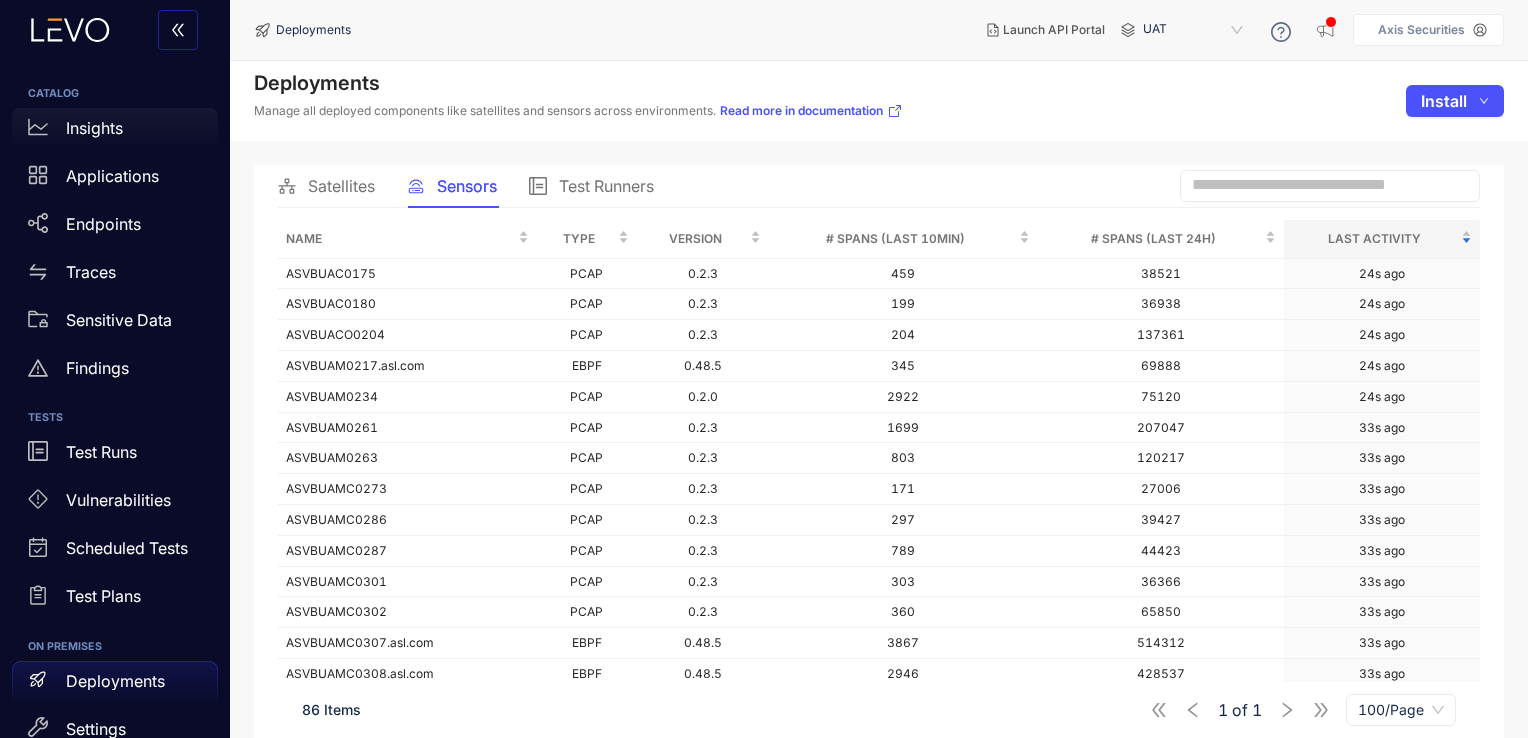 click on "Insights" at bounding box center (115, 128) 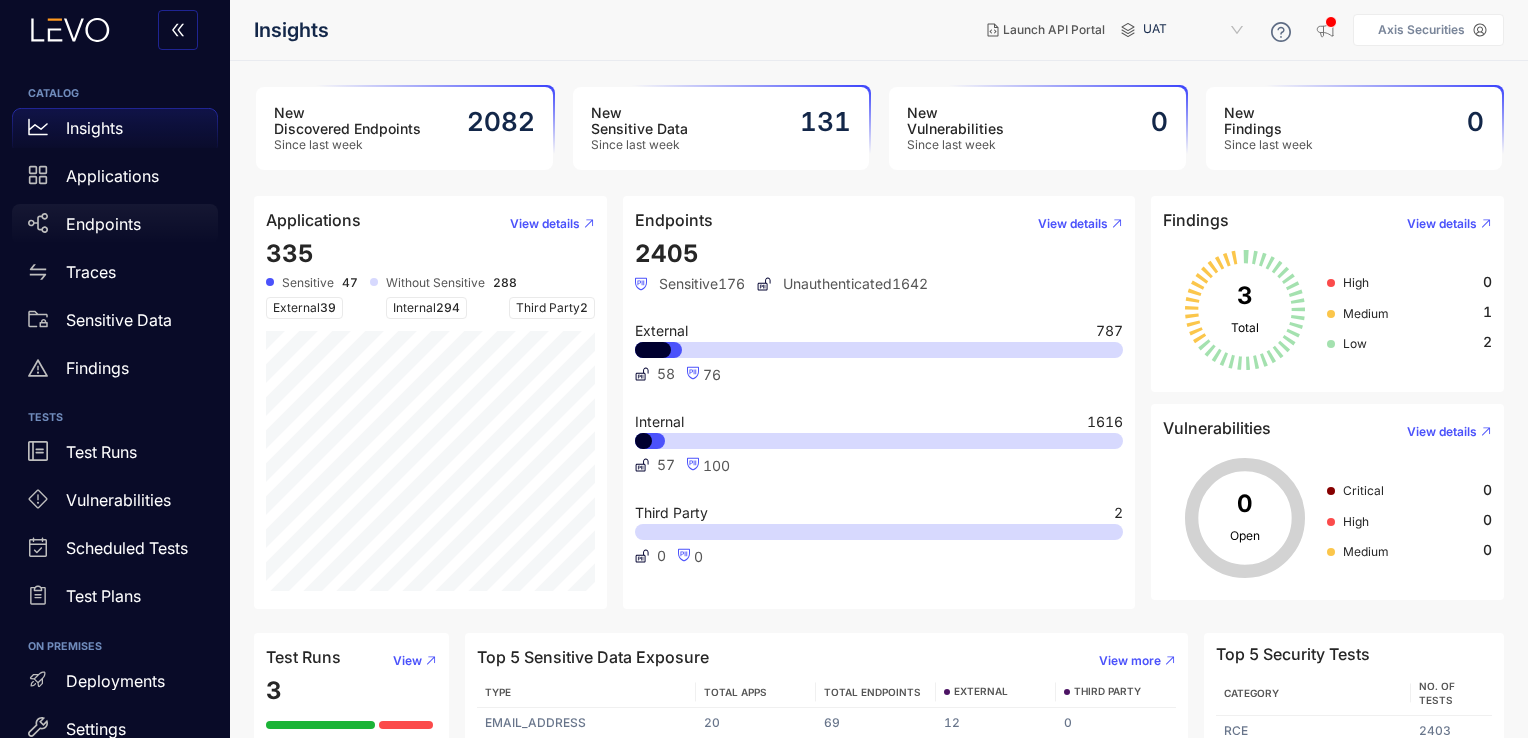 click on "Endpoints" at bounding box center [103, 224] 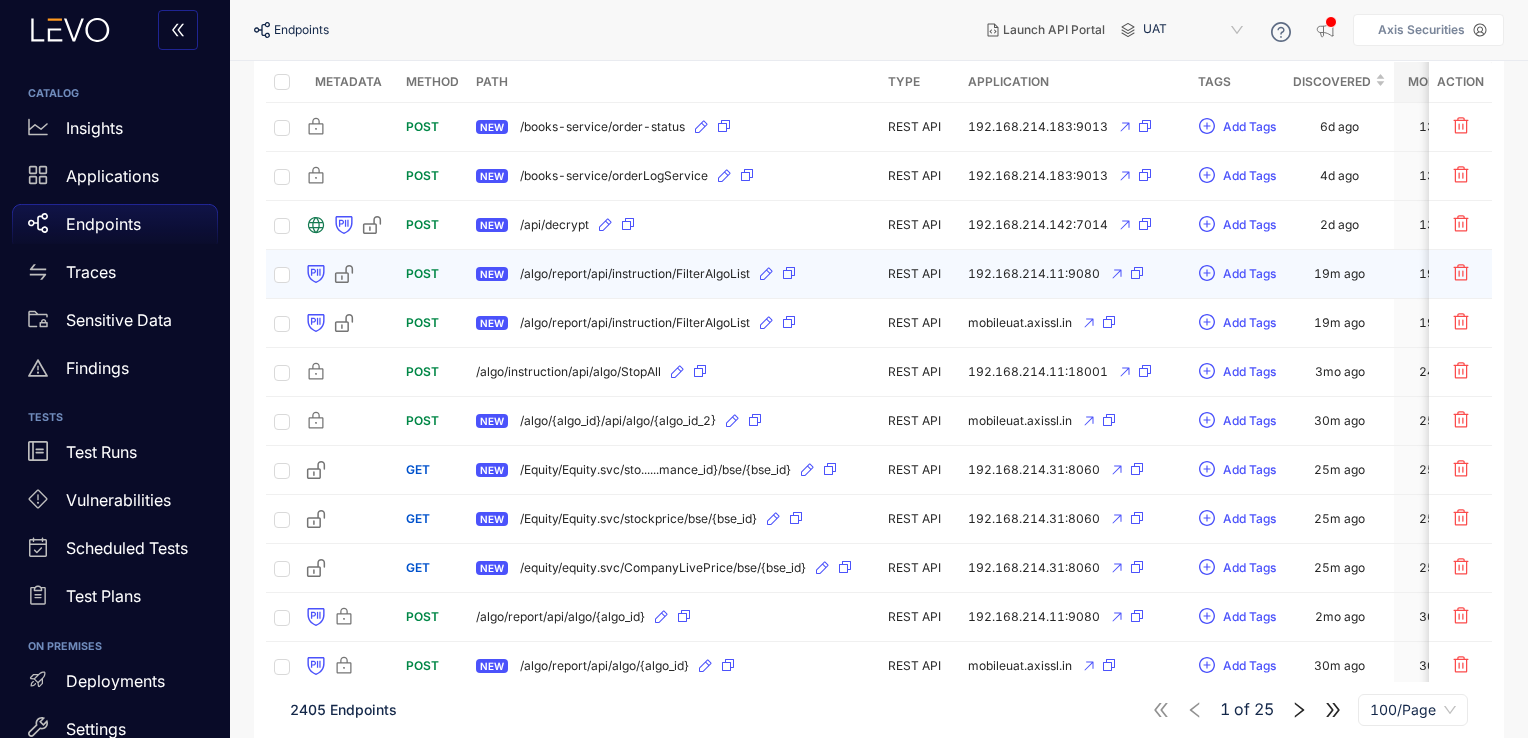 scroll, scrollTop: 0, scrollLeft: 0, axis: both 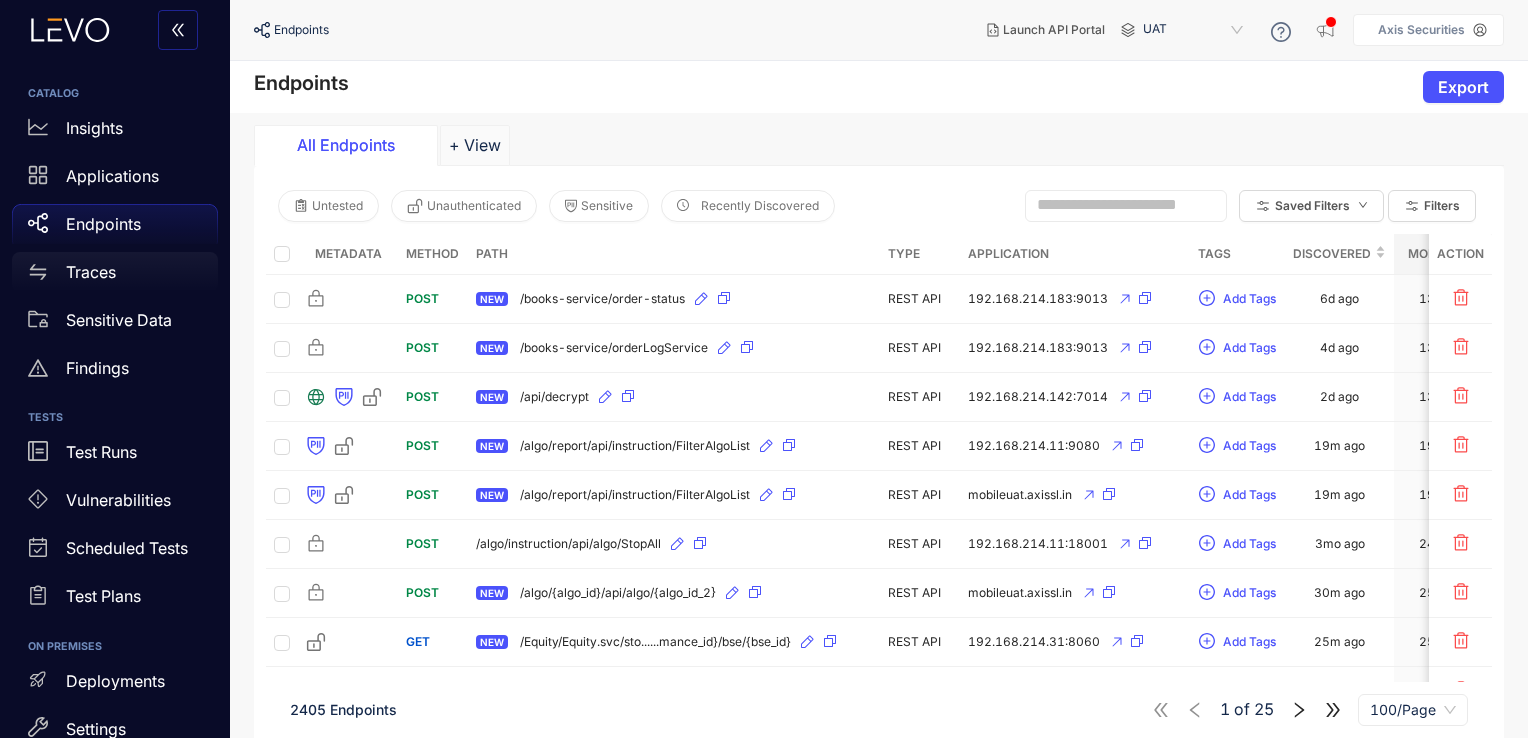 click on "Traces" at bounding box center (91, 272) 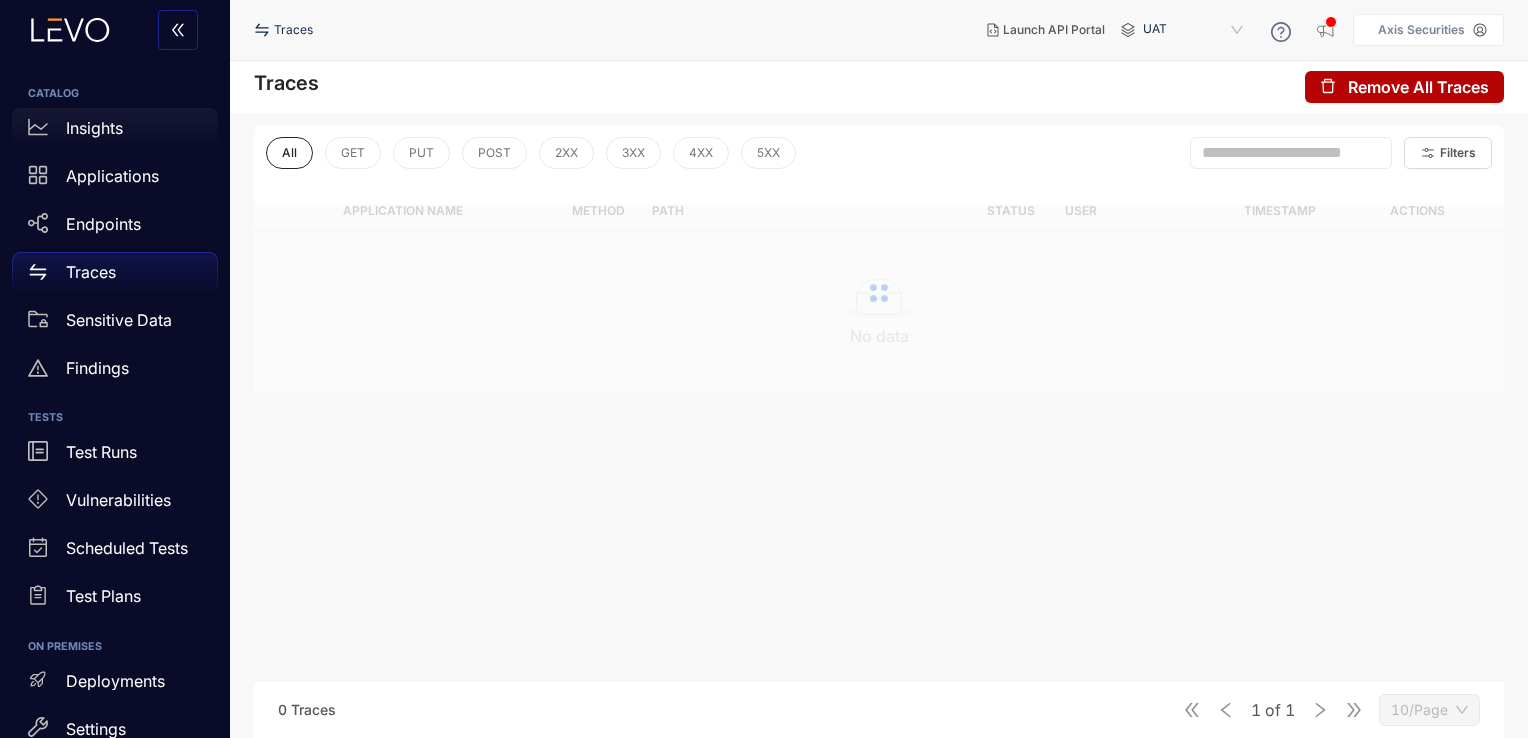 click on "Insights" at bounding box center (94, 128) 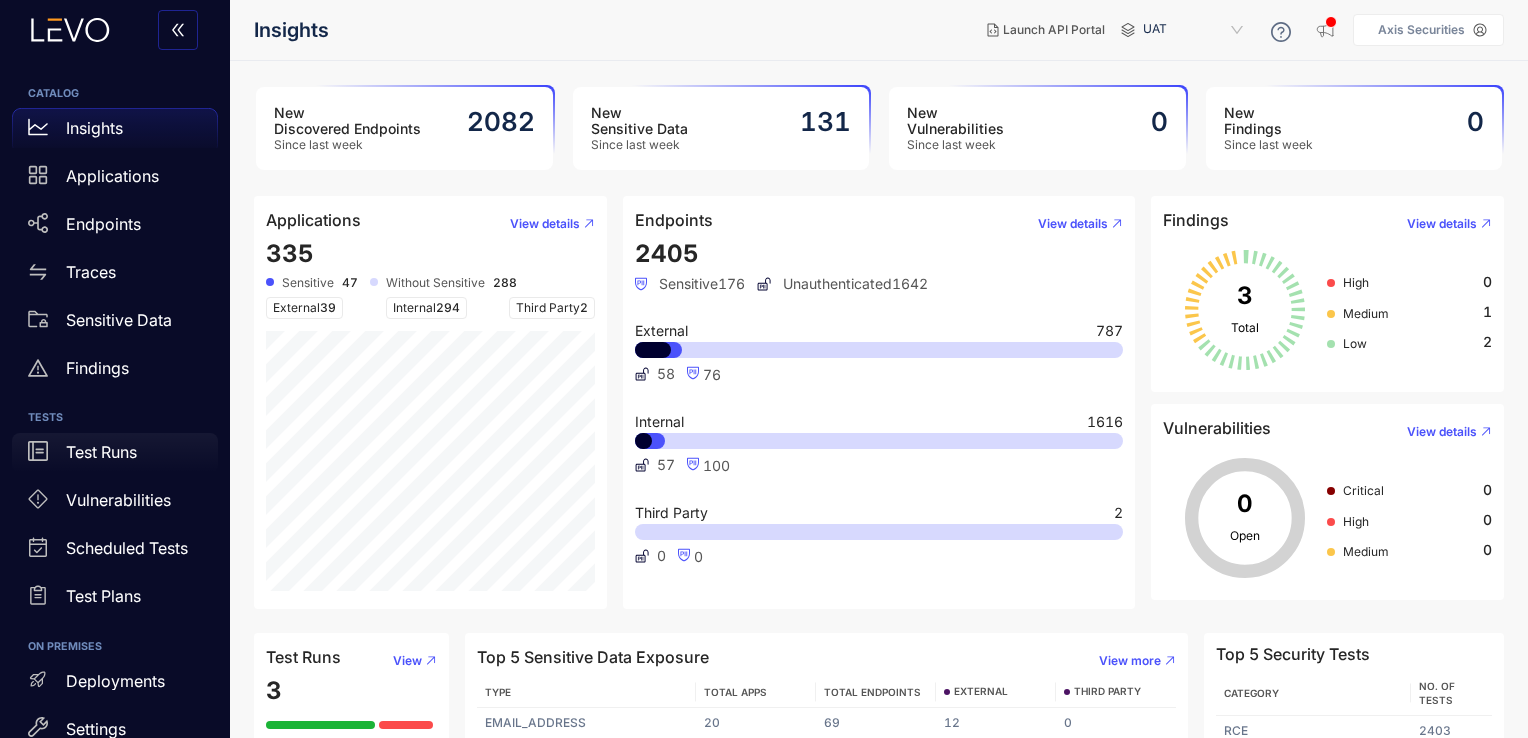 click on "Test Runs" at bounding box center [115, 453] 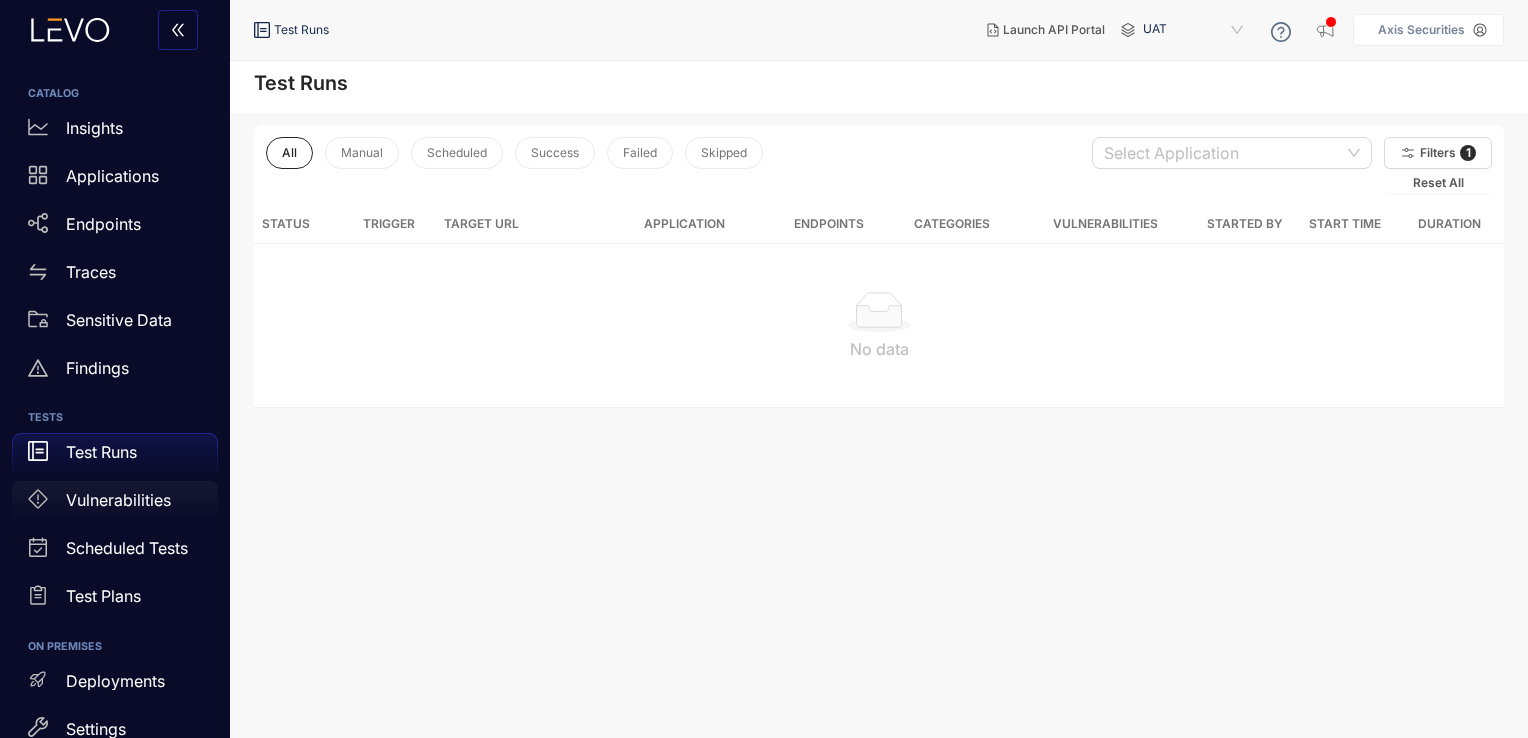 click on "Vulnerabilities" at bounding box center [118, 500] 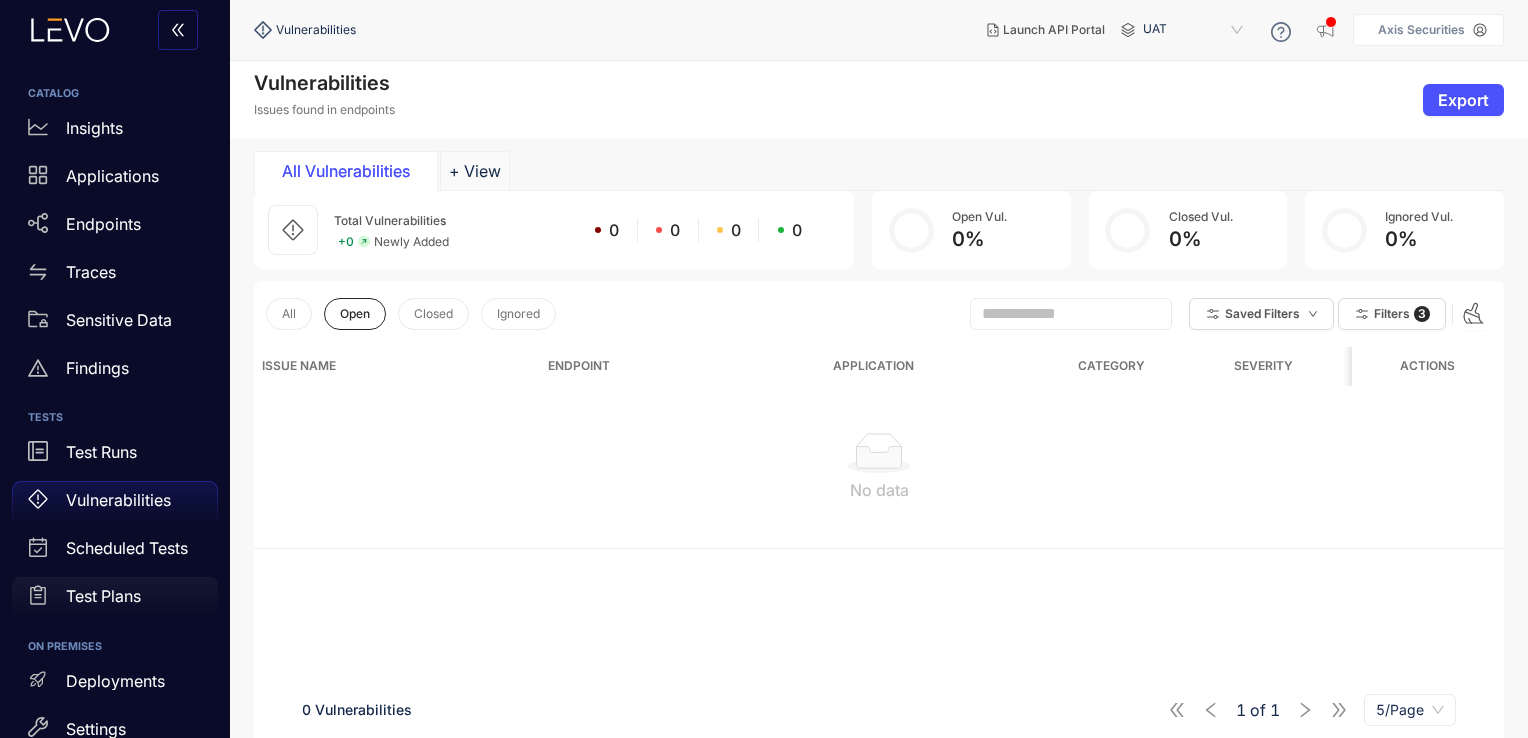 click on "Test Plans" at bounding box center [103, 596] 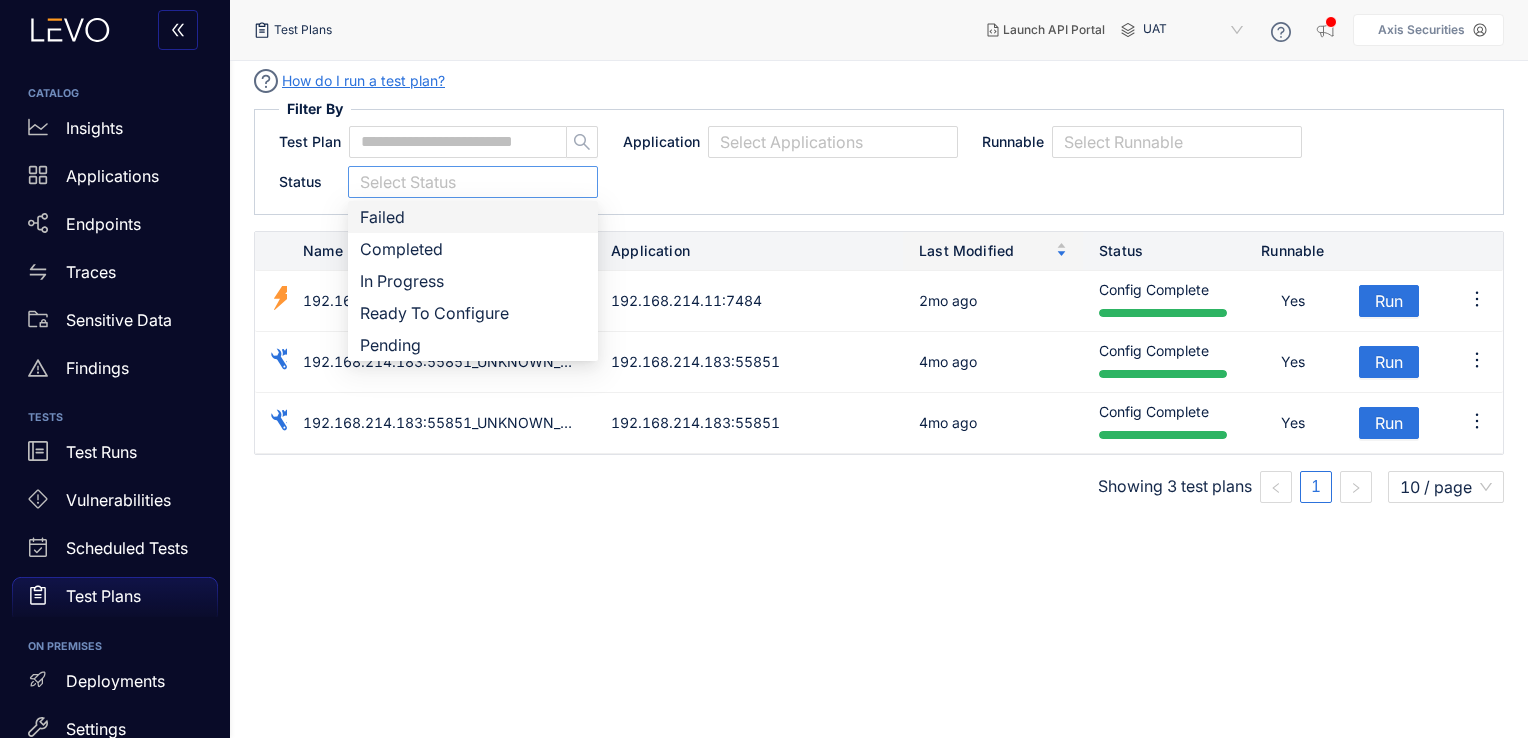 click at bounding box center (463, 182) 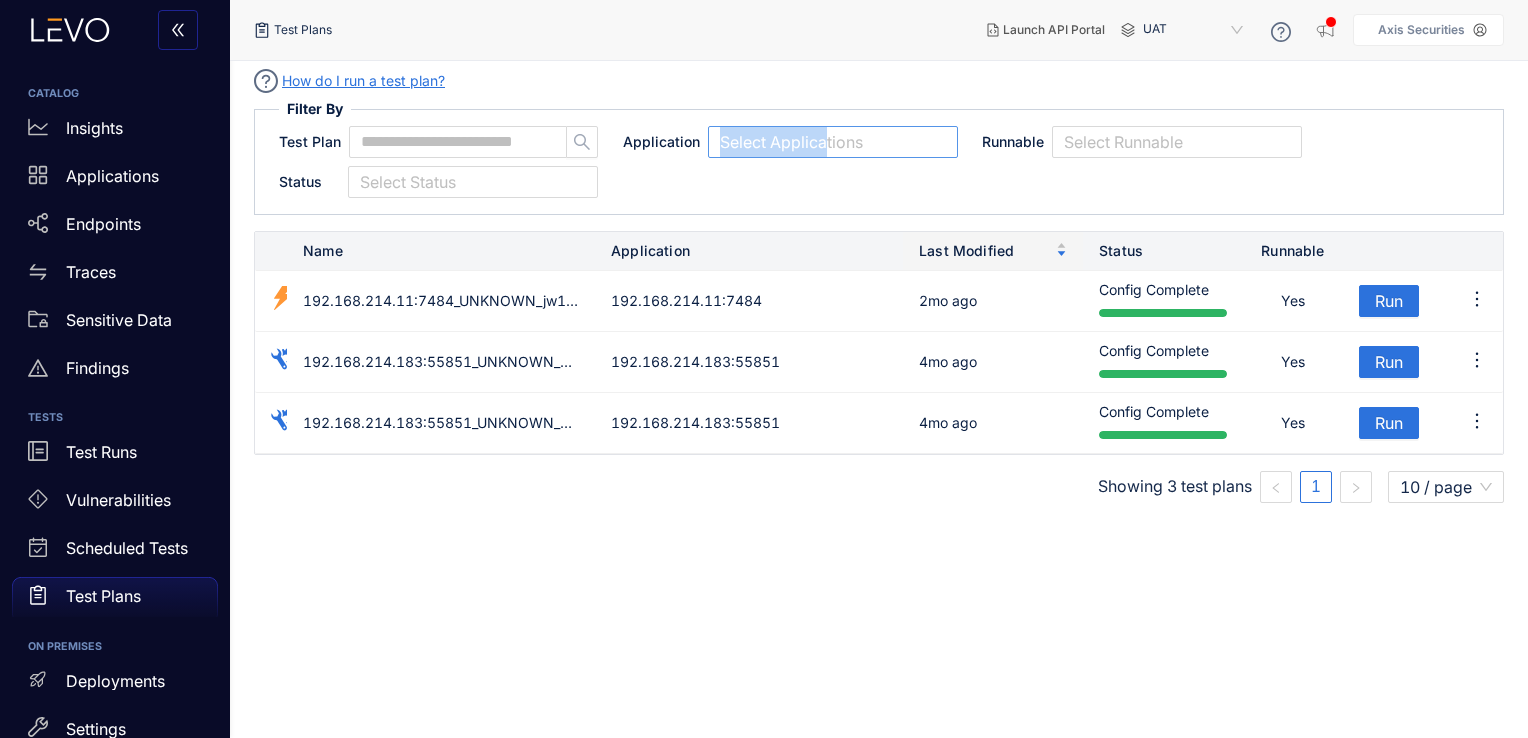 drag, startPoint x: 820, startPoint y: 118, endPoint x: 801, endPoint y: 137, distance: 26.870058 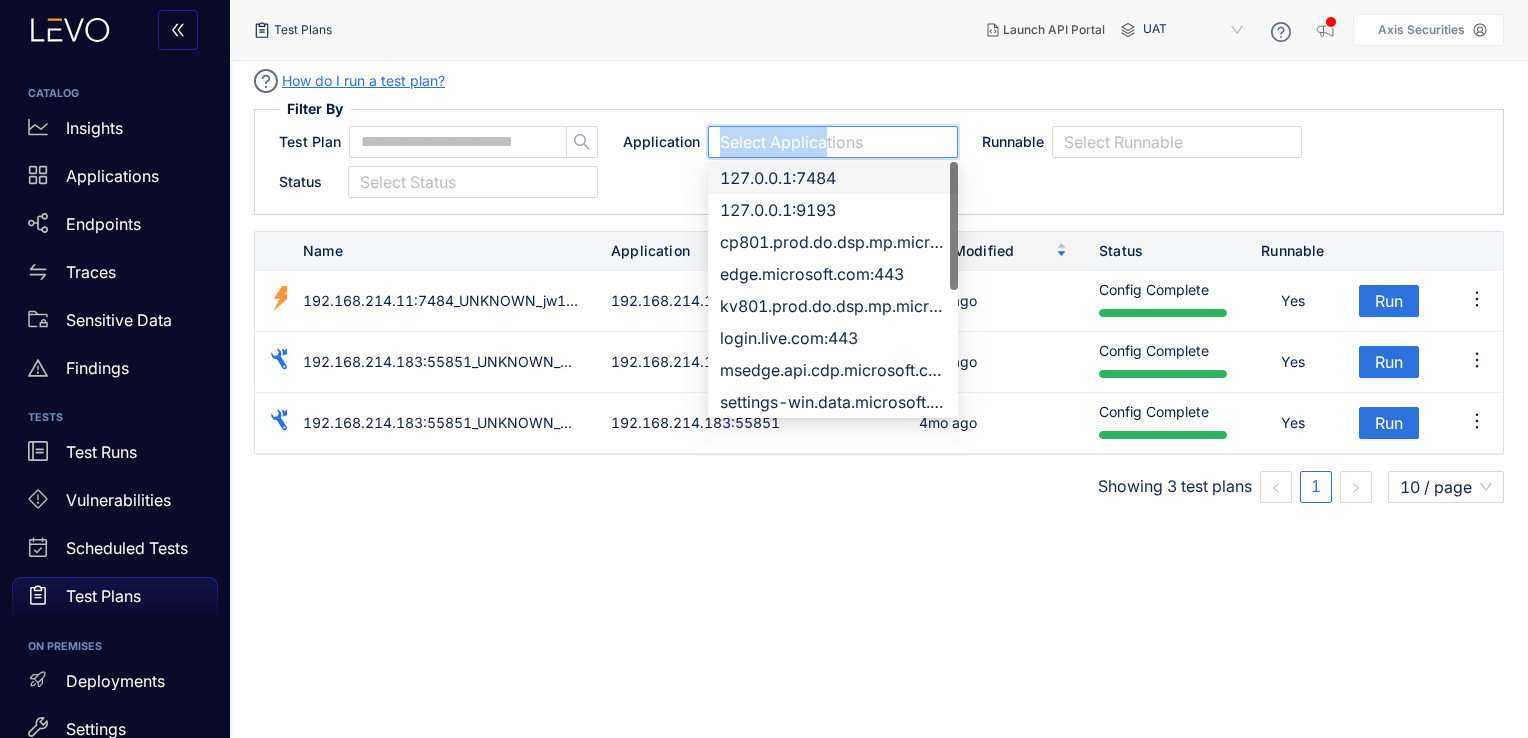click at bounding box center [833, 142] 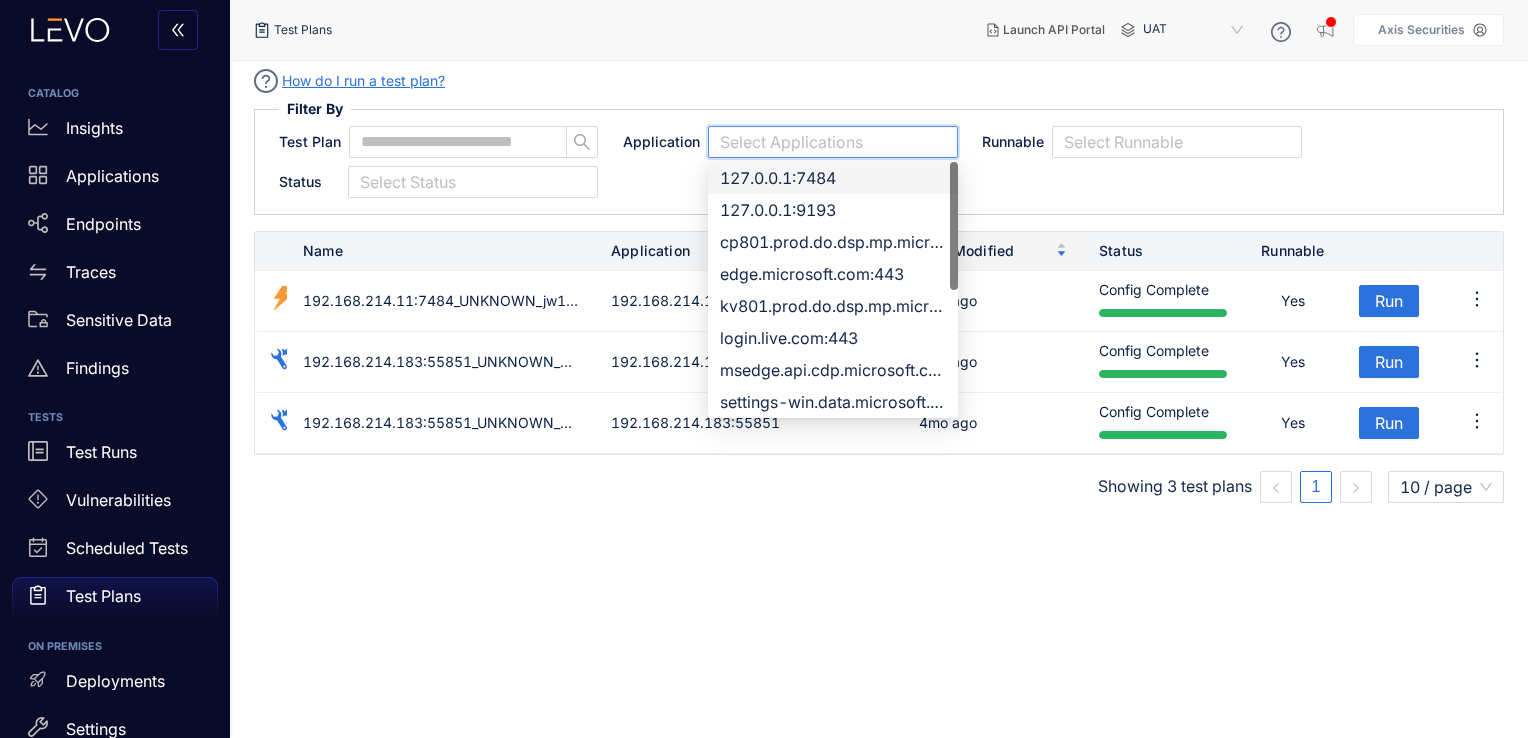 click on "127.0.0.1:7484" at bounding box center (833, 178) 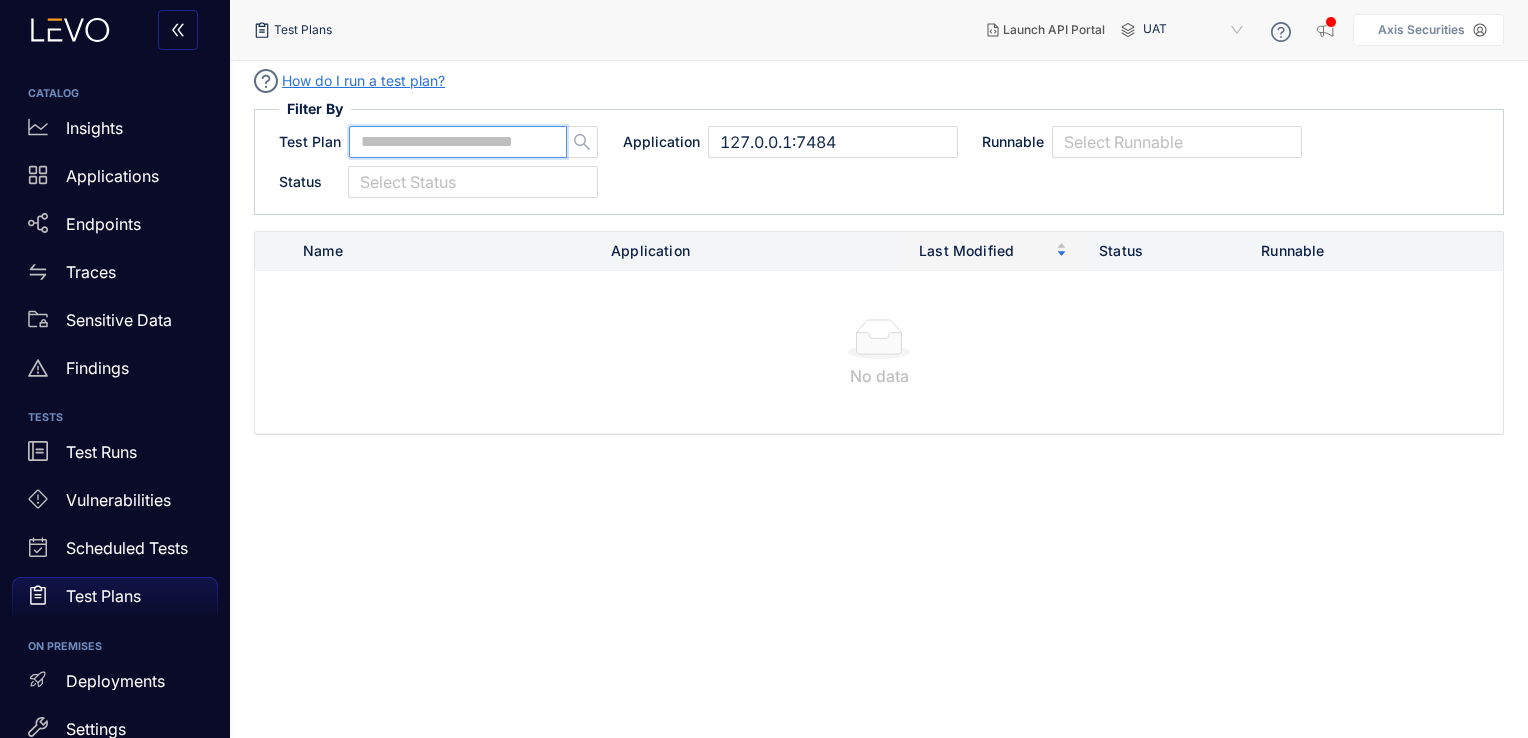 click at bounding box center (449, 142) 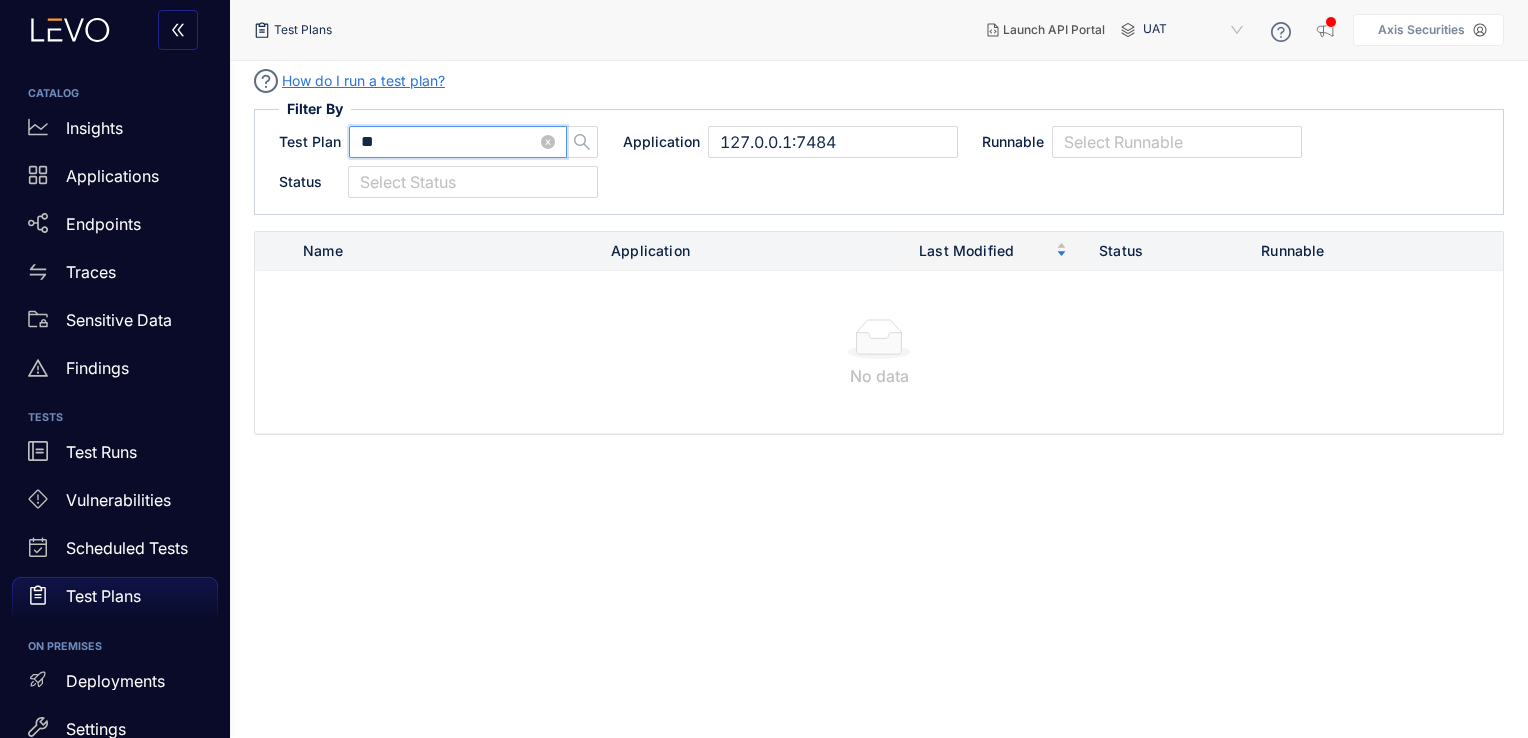type on "*" 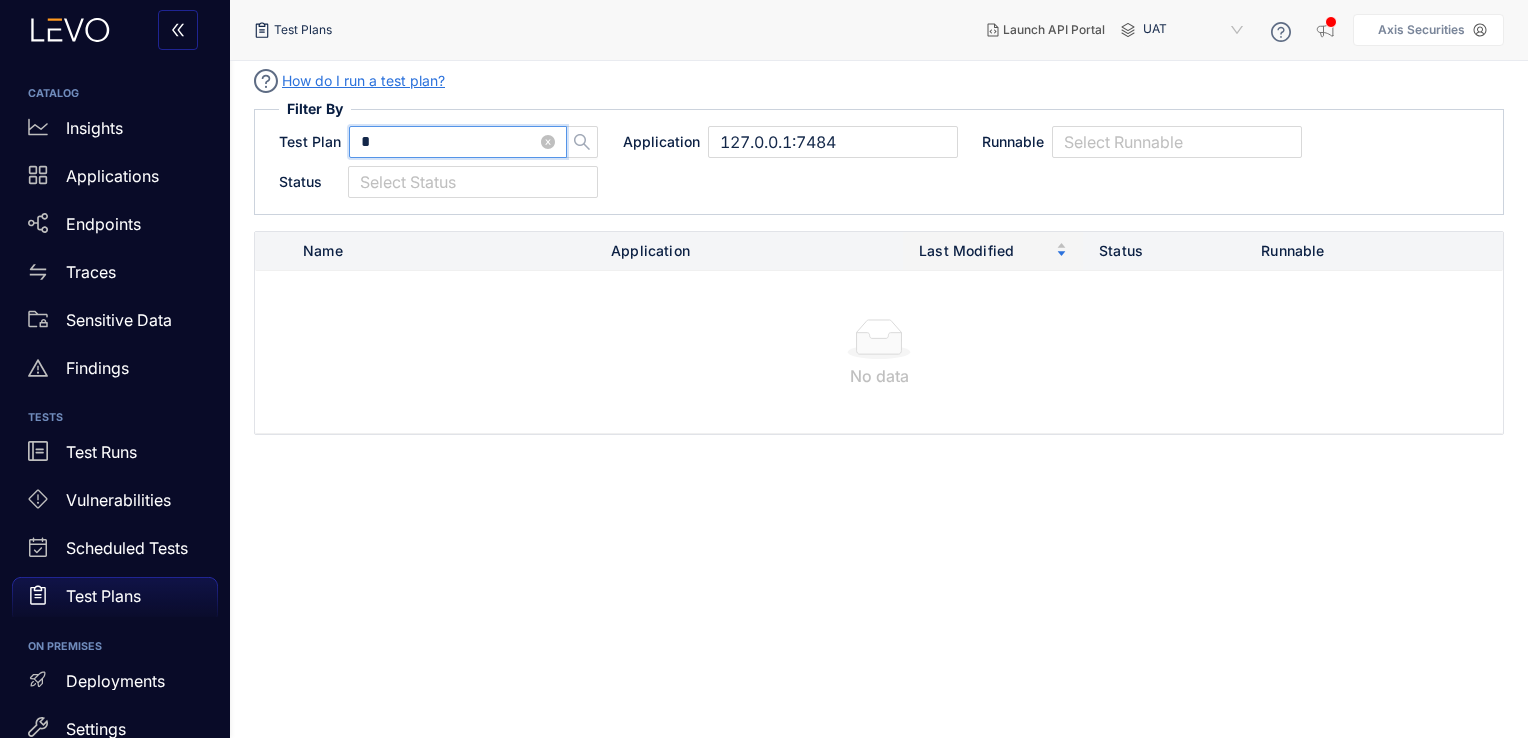 type 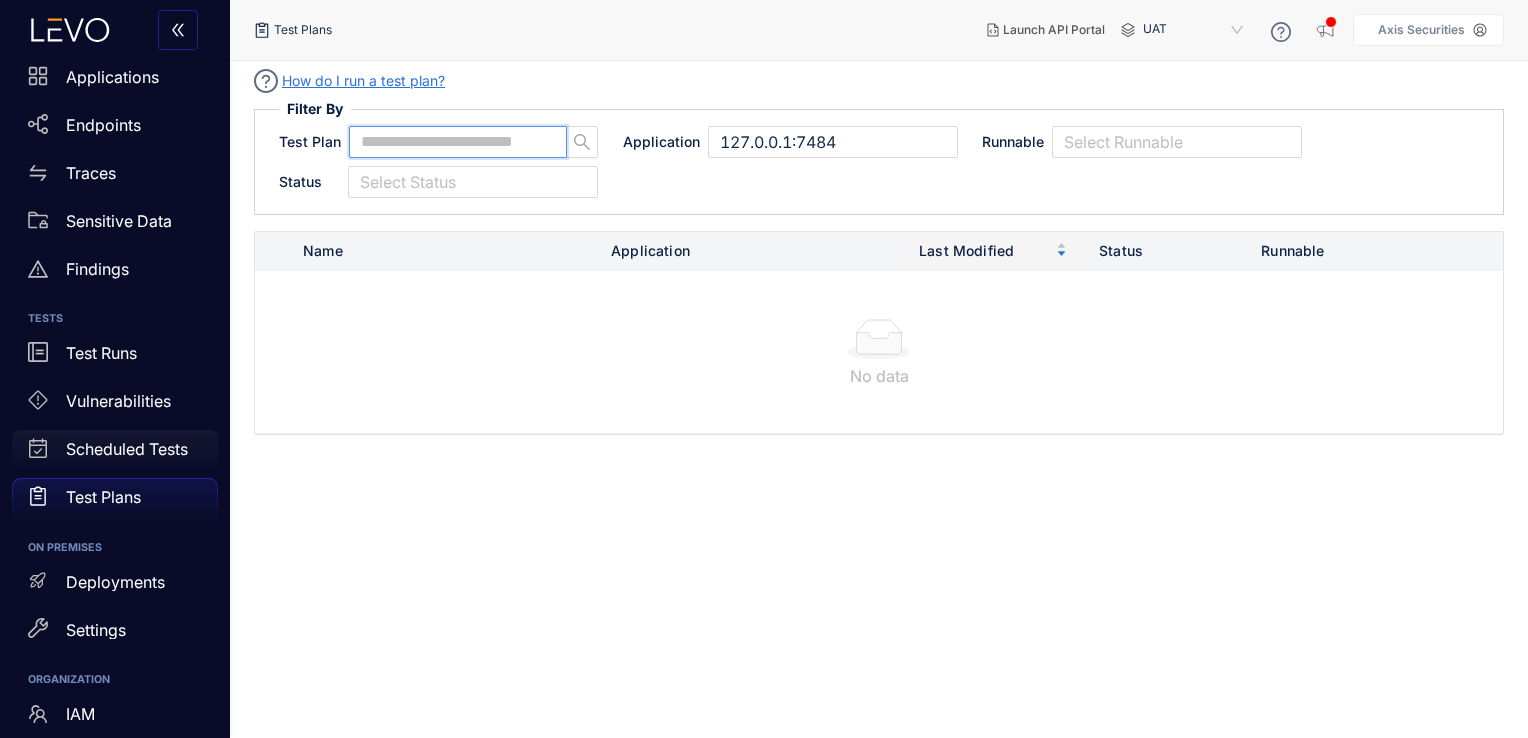 scroll, scrollTop: 100, scrollLeft: 0, axis: vertical 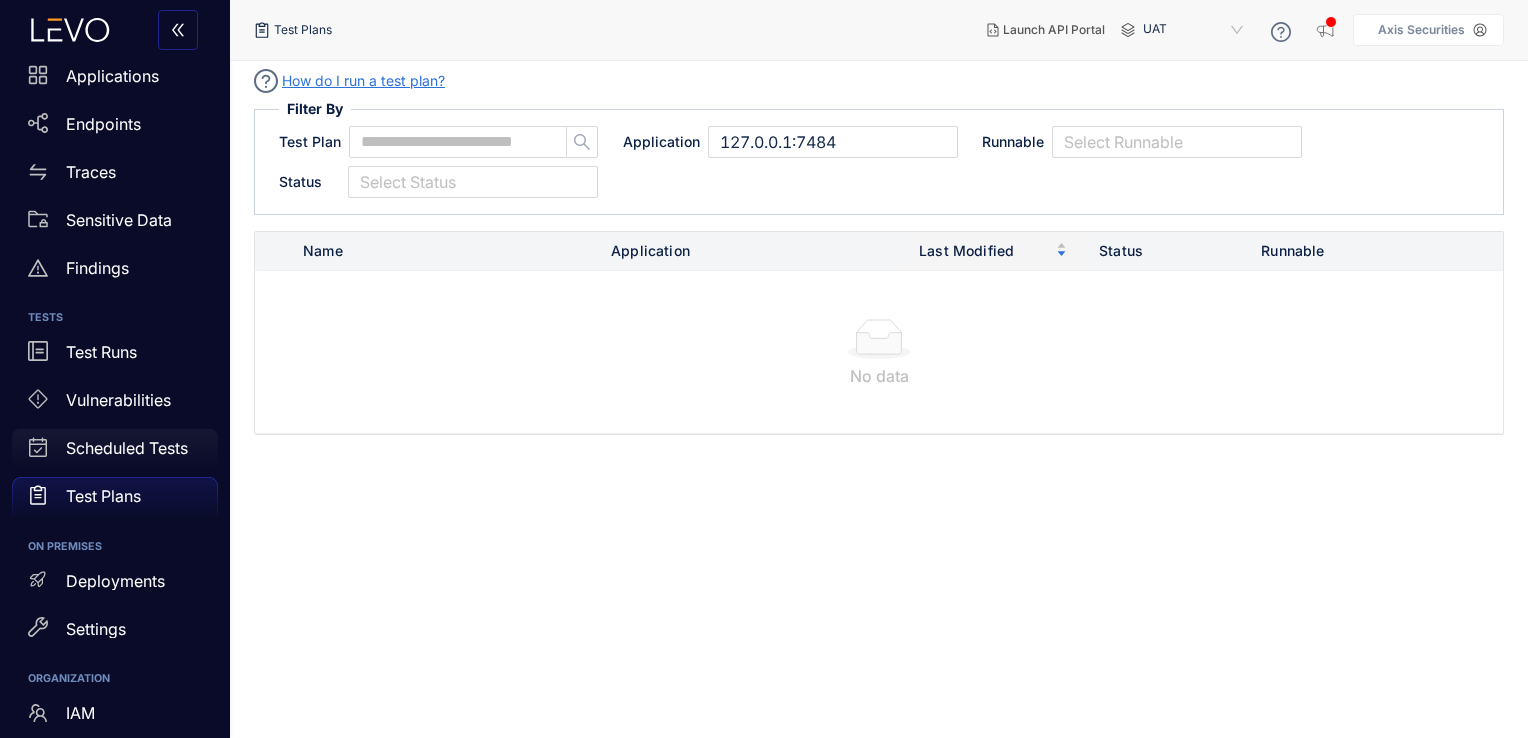 click on "Scheduled Tests" at bounding box center [127, 448] 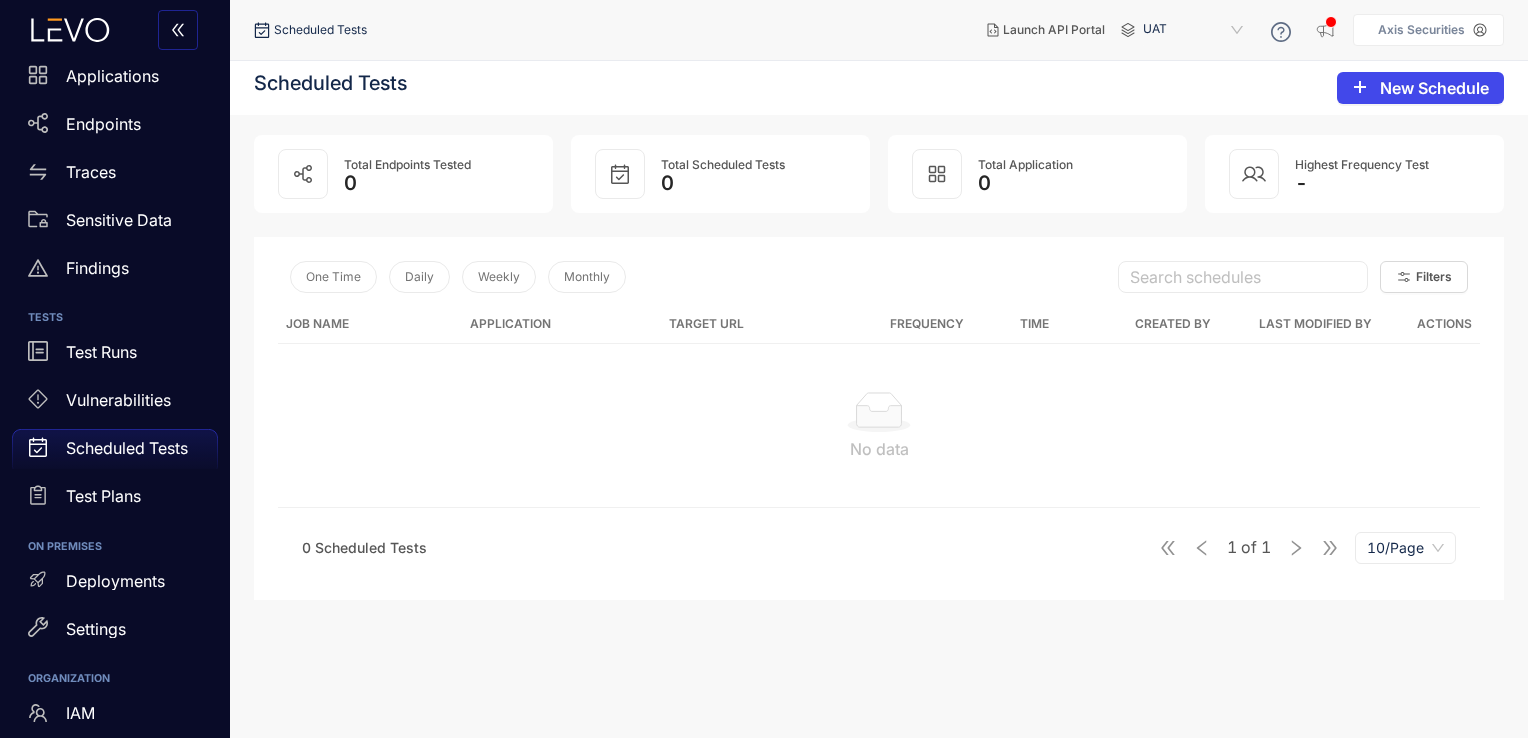 click on "New Schedule" at bounding box center [1420, 88] 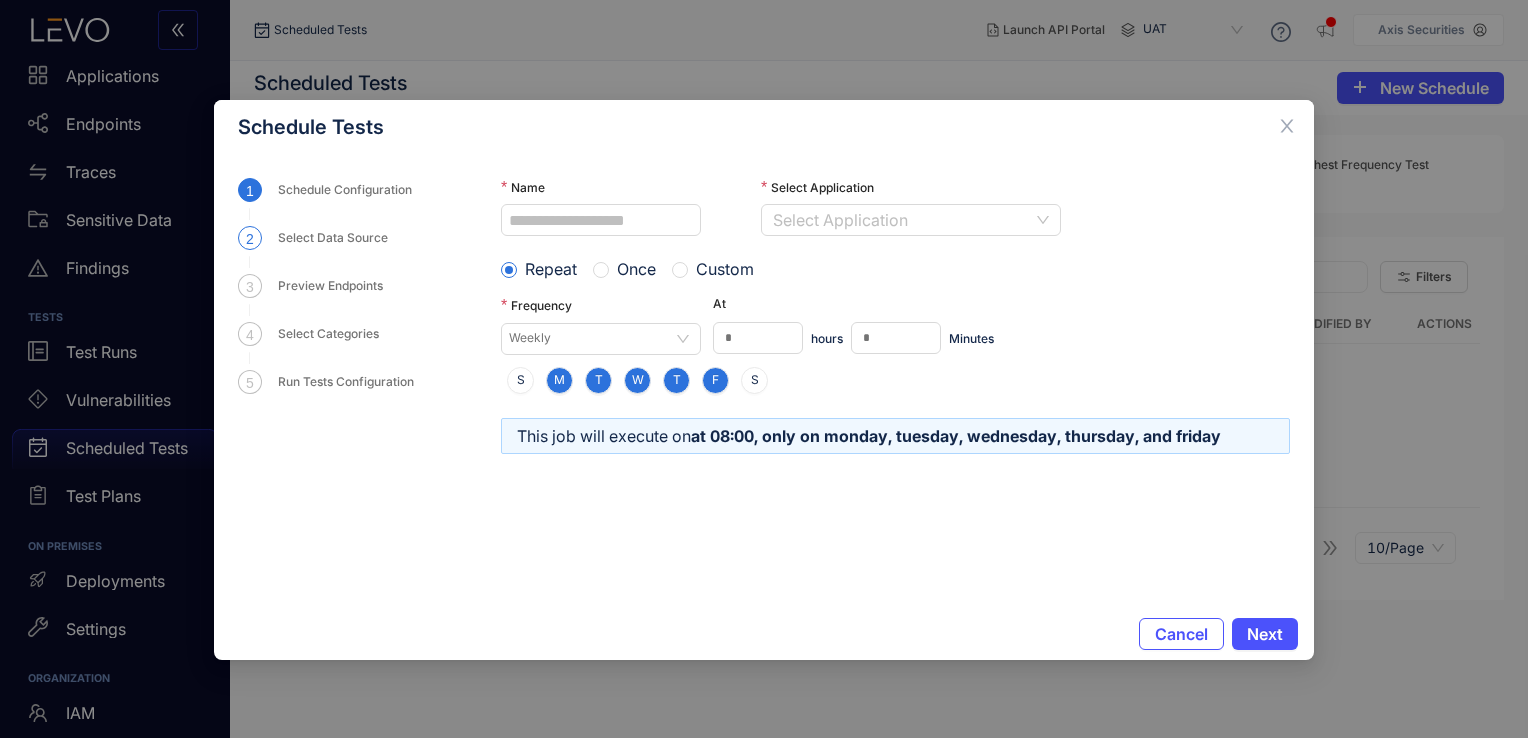 click on "Select Data Source" at bounding box center (339, 238) 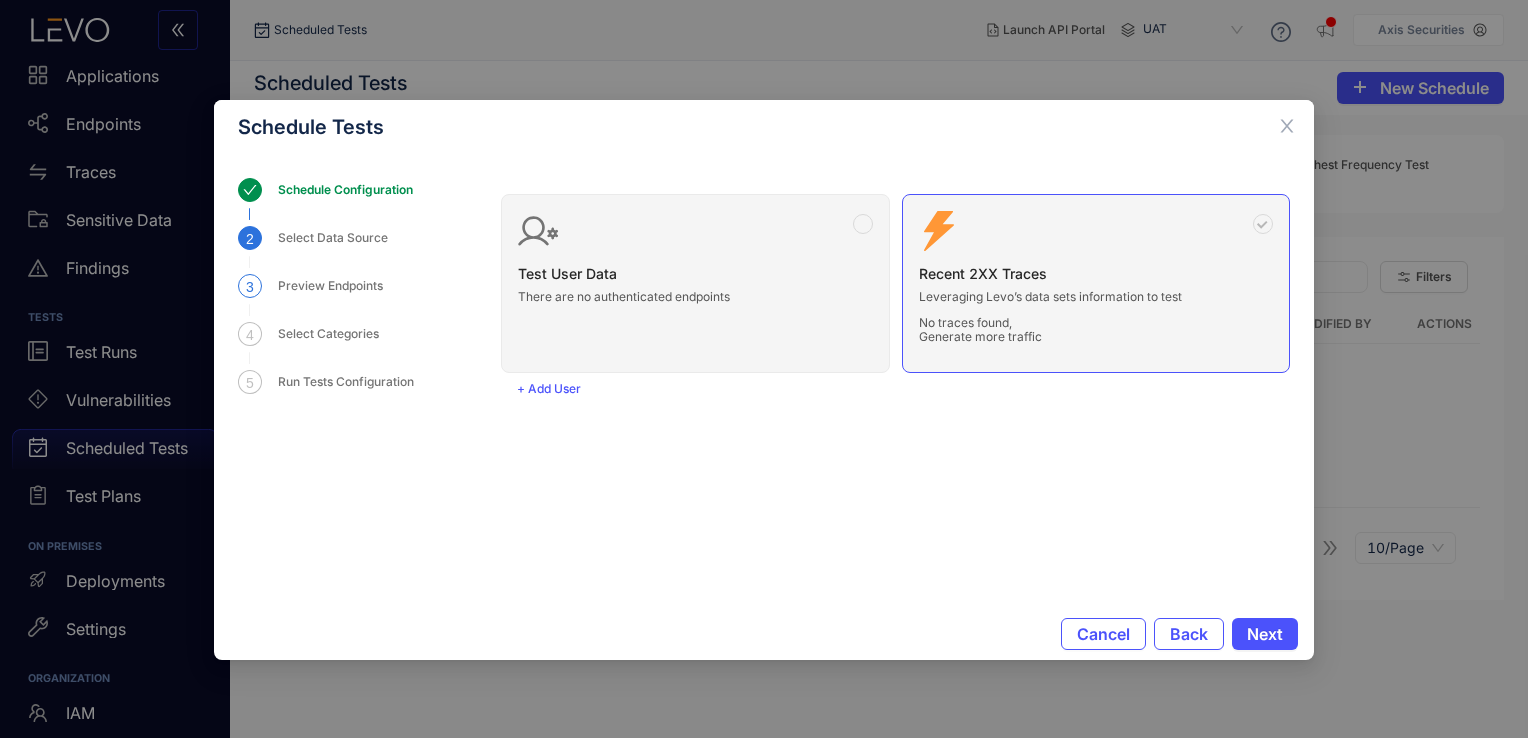 click on "Preview Endpoints" at bounding box center [336, 286] 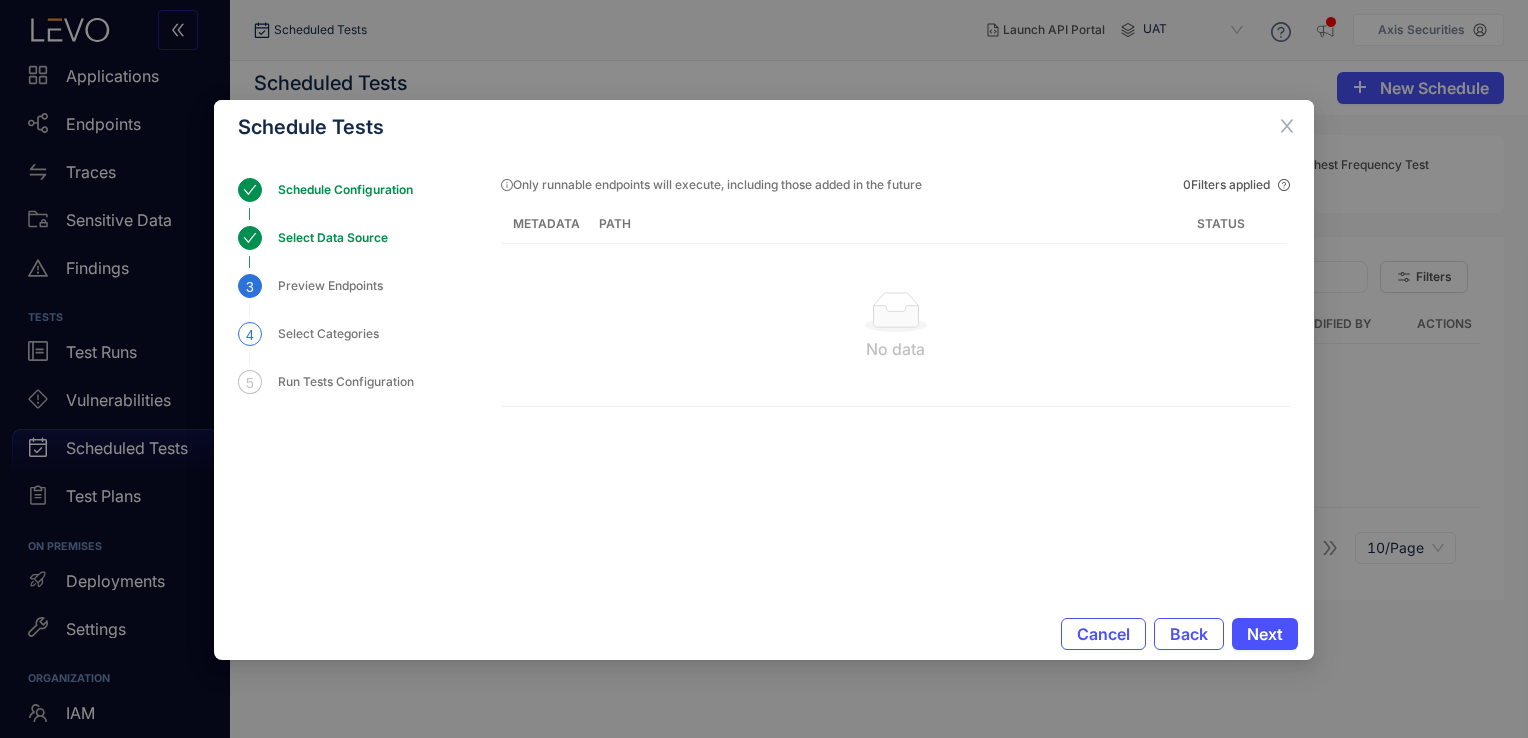 click on "Select Categories" at bounding box center (334, 334) 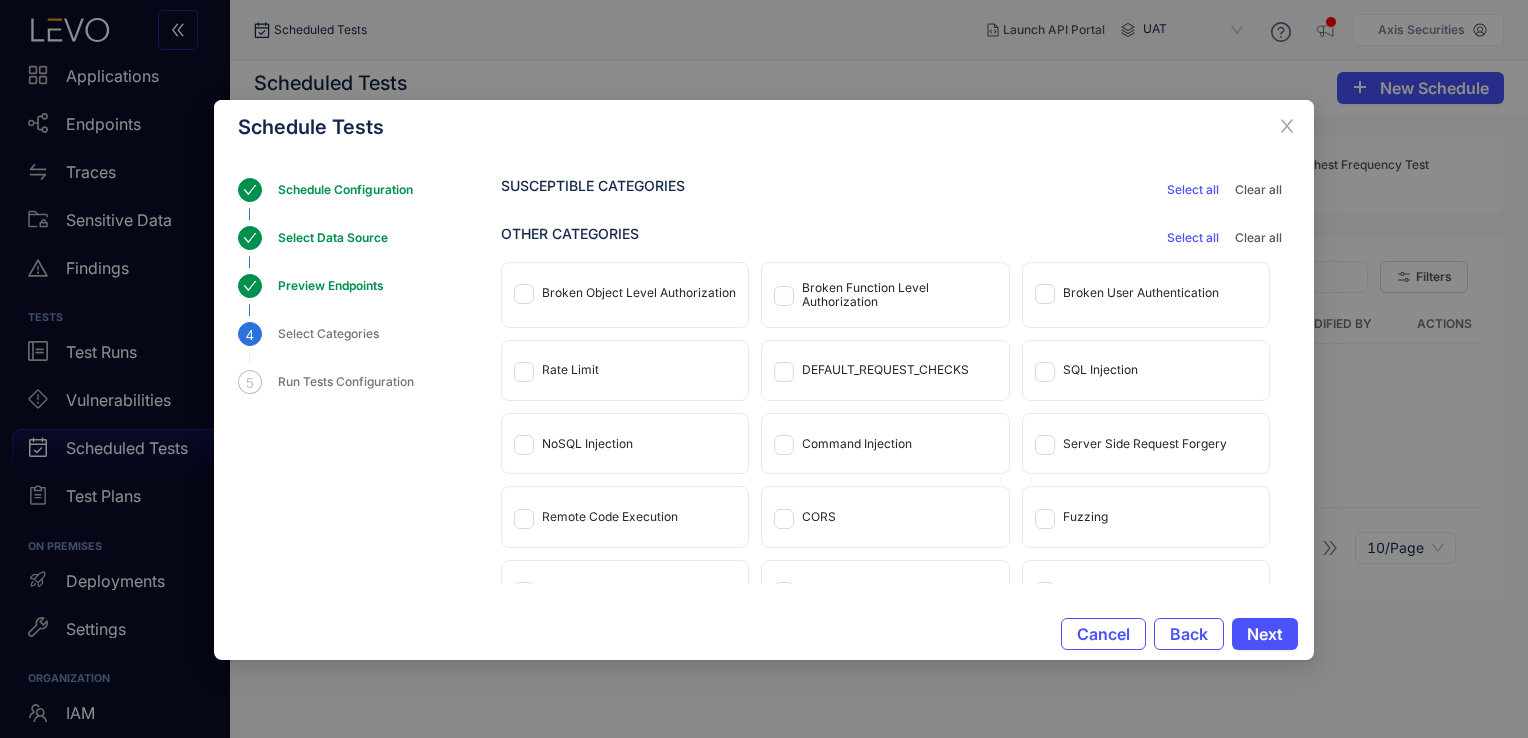 scroll, scrollTop: 111, scrollLeft: 0, axis: vertical 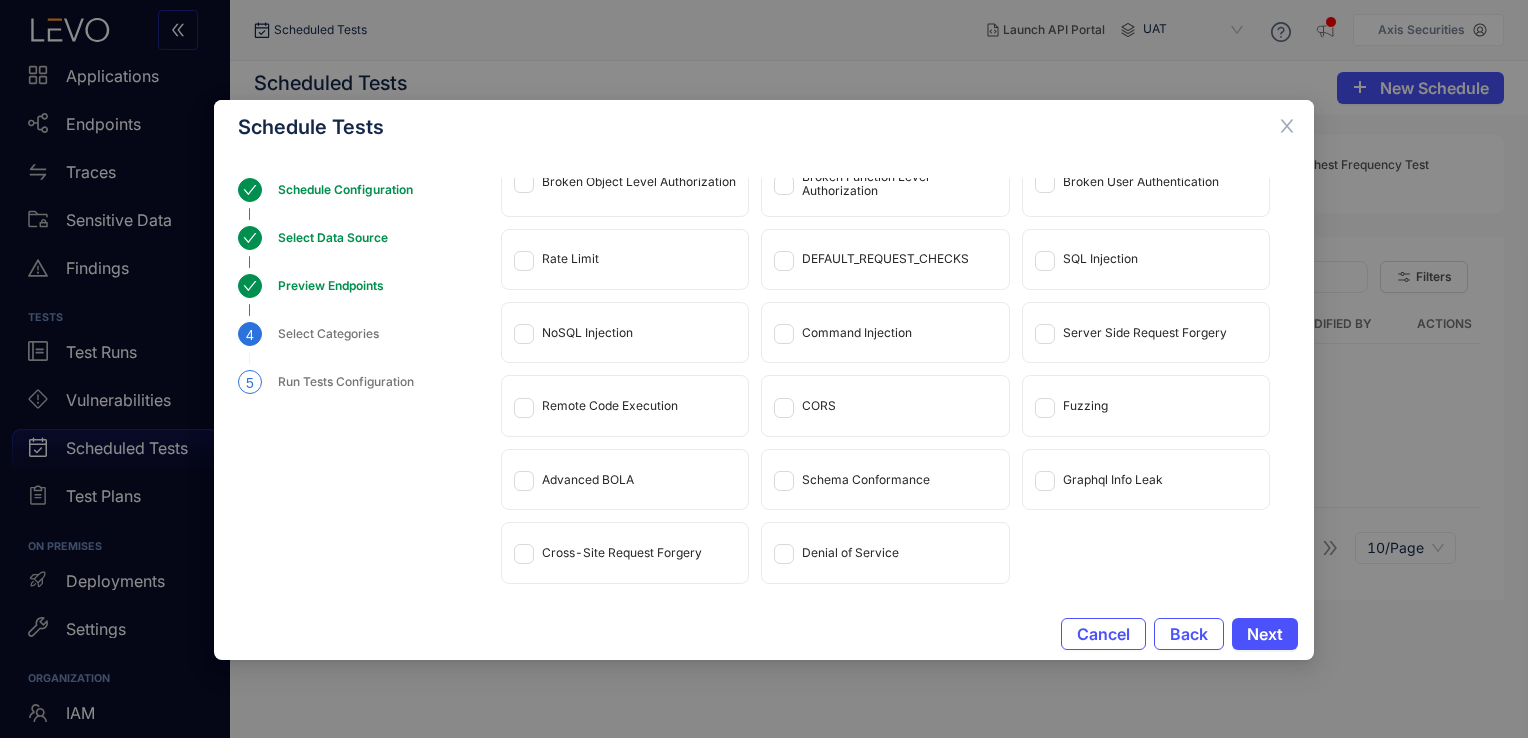 click on "Run Tests Configuration" at bounding box center (352, 382) 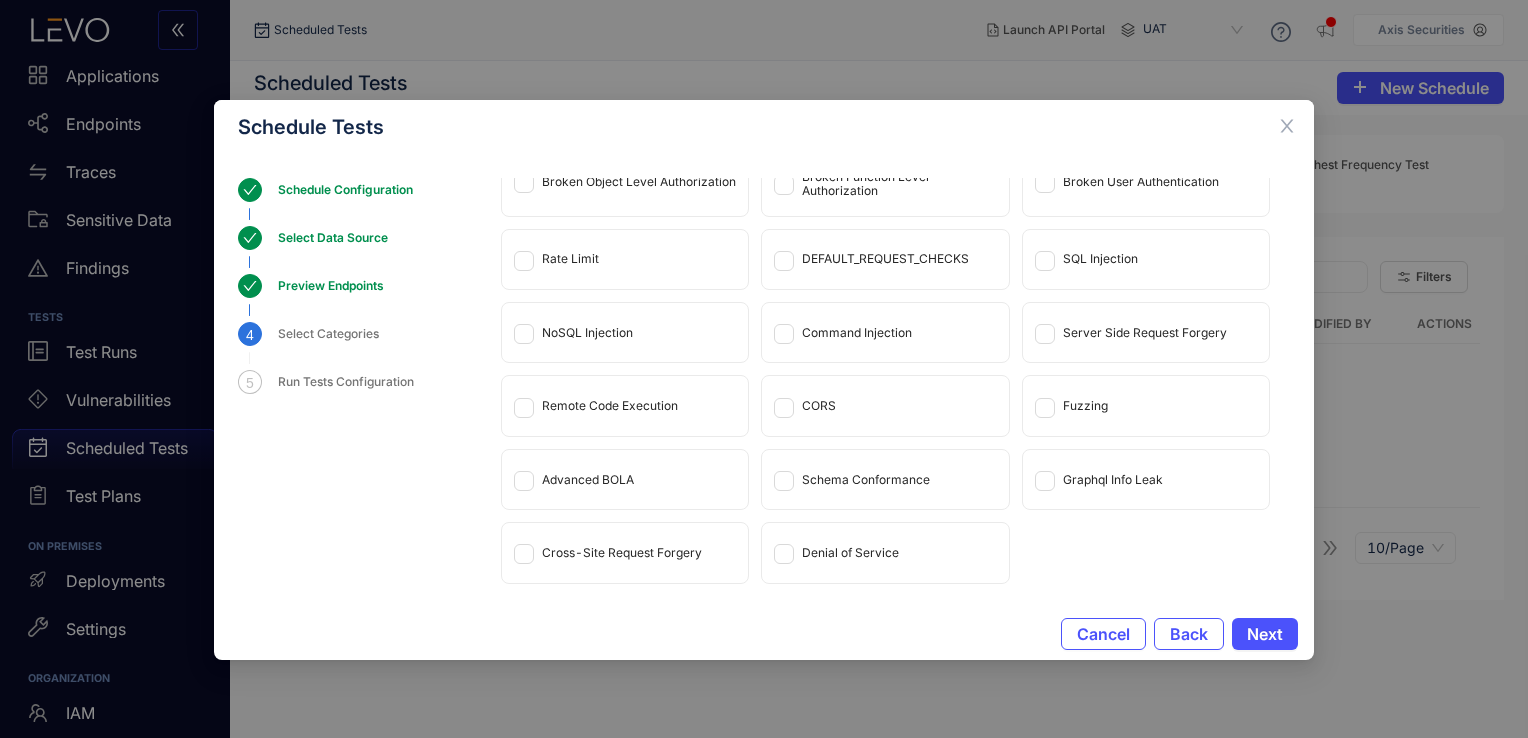 scroll, scrollTop: 0, scrollLeft: 0, axis: both 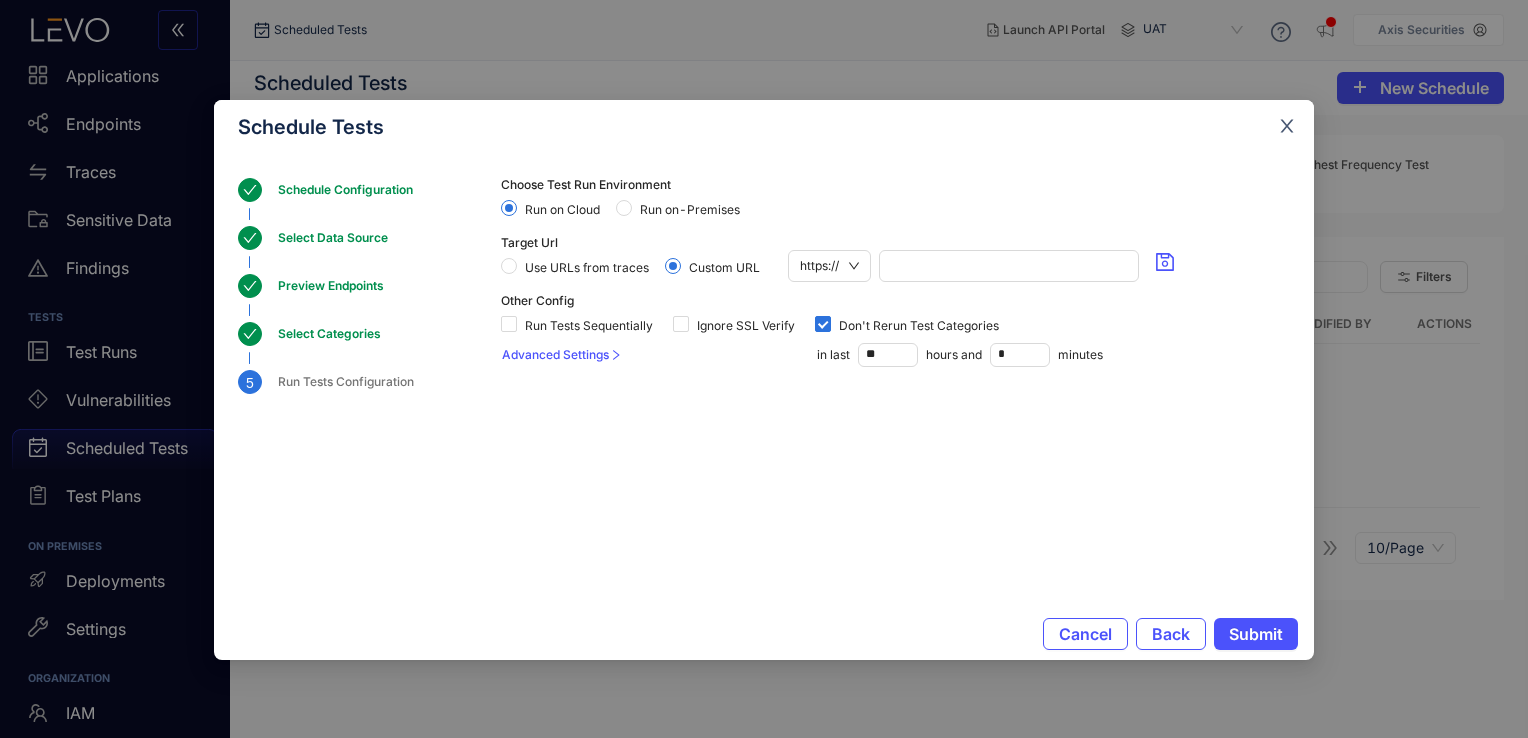 click 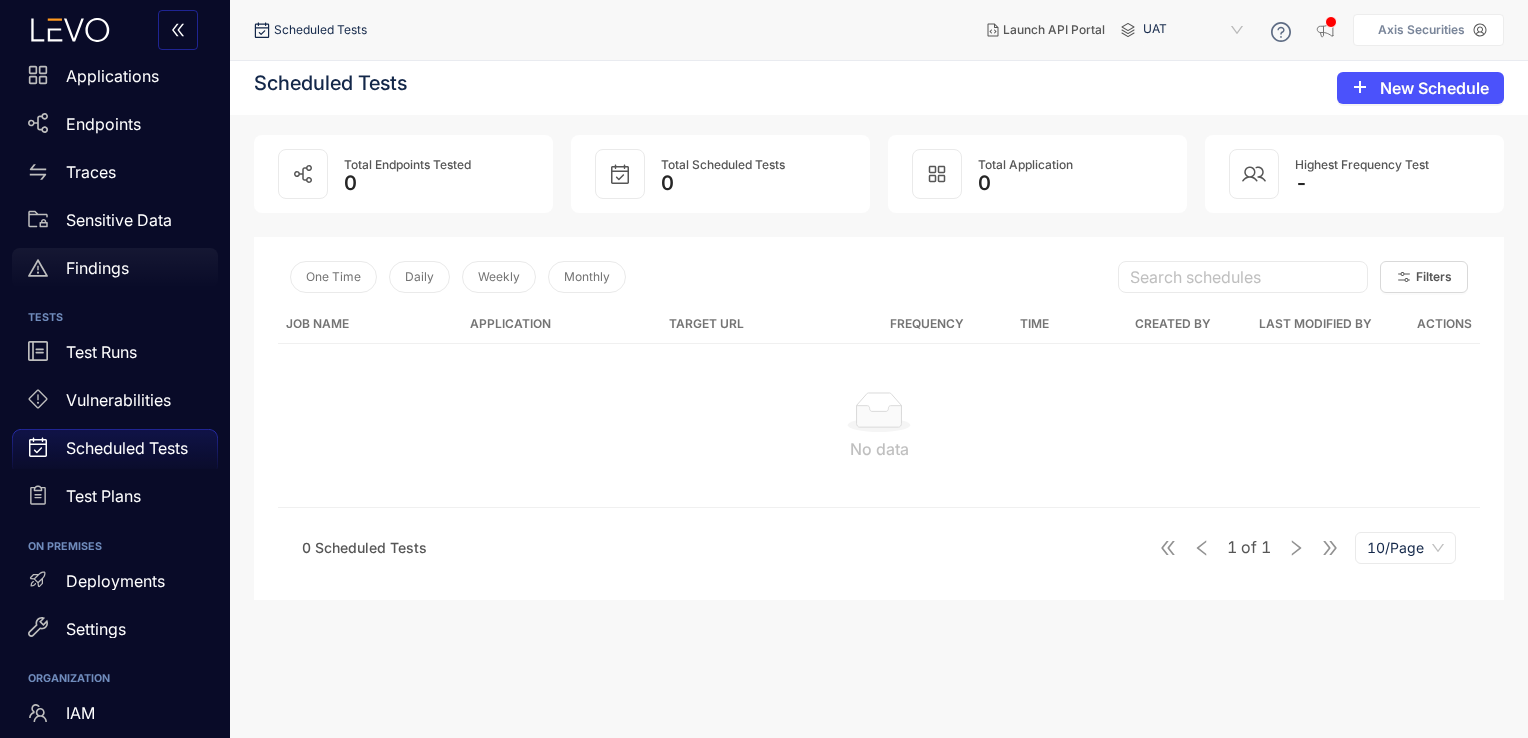 scroll, scrollTop: 0, scrollLeft: 0, axis: both 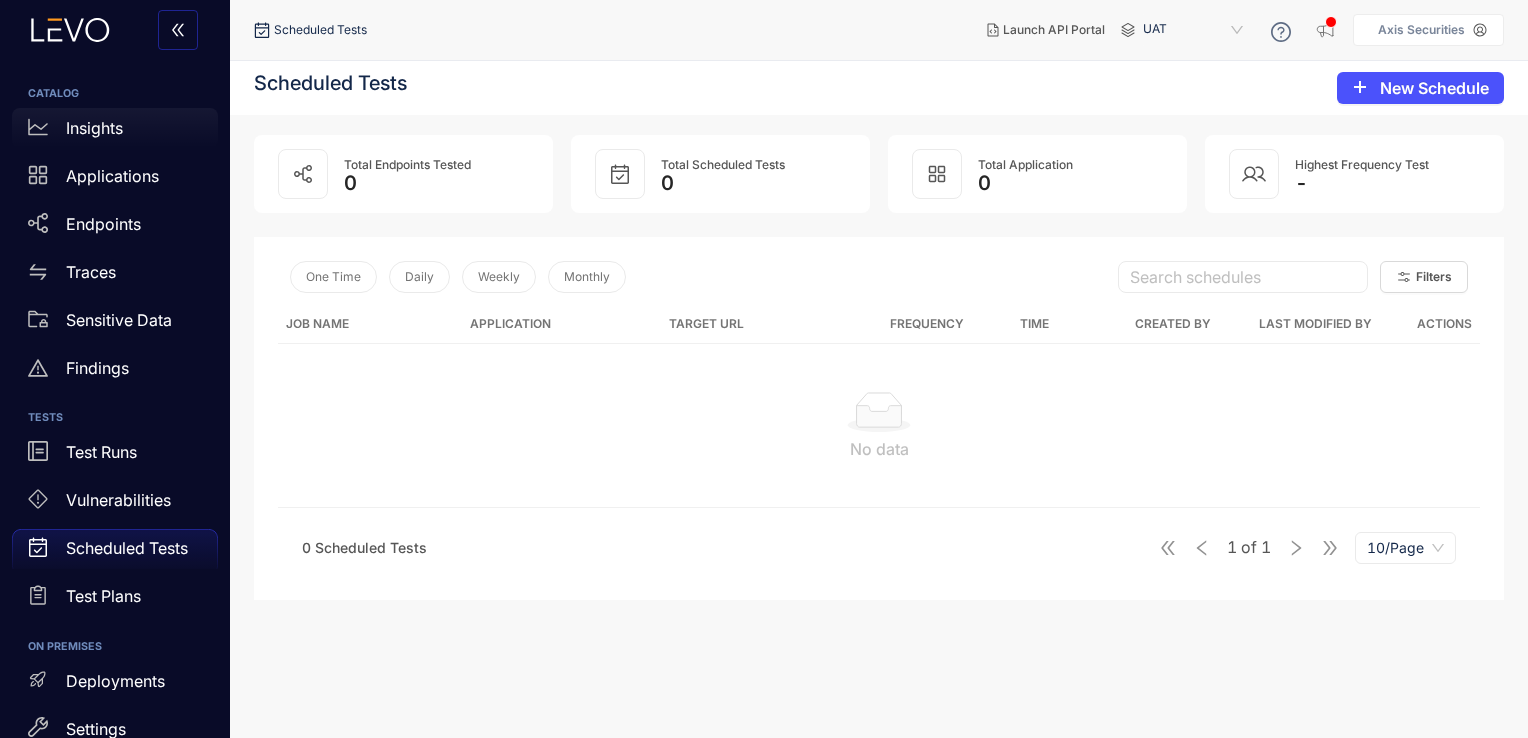 click on "Insights" at bounding box center (115, 128) 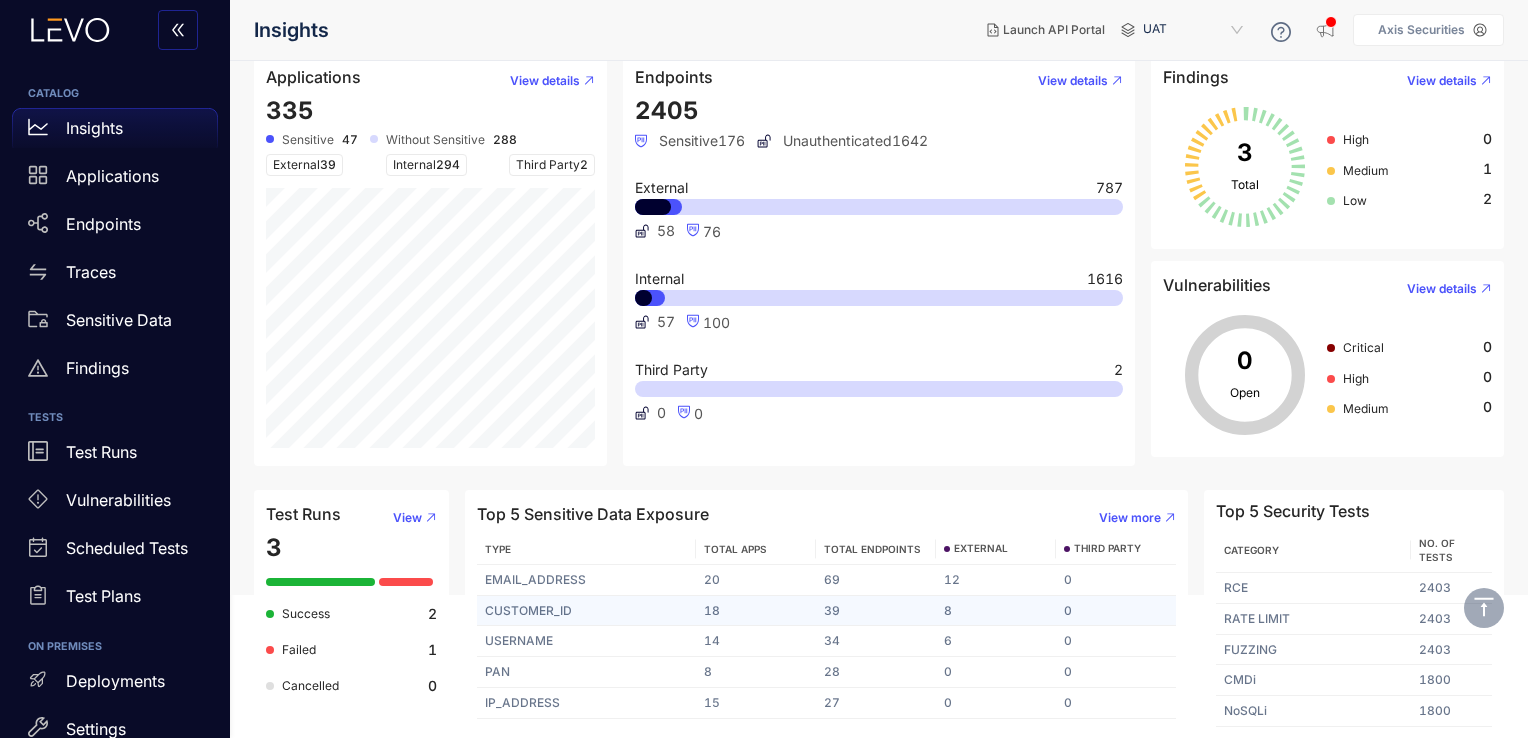 scroll, scrollTop: 0, scrollLeft: 0, axis: both 